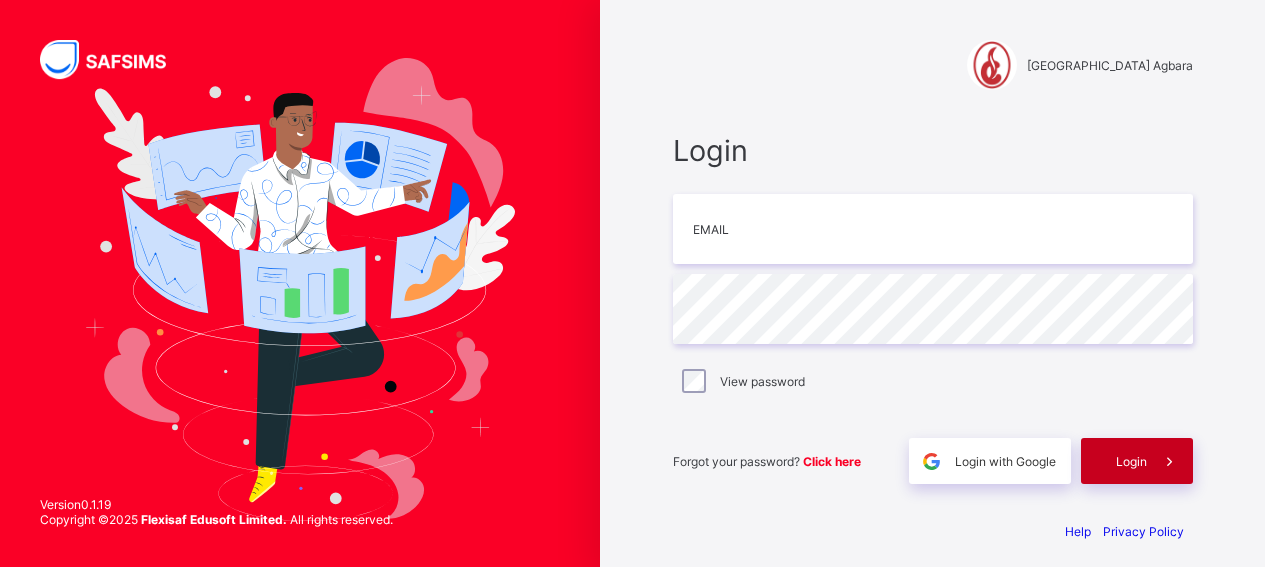 scroll, scrollTop: 0, scrollLeft: 0, axis: both 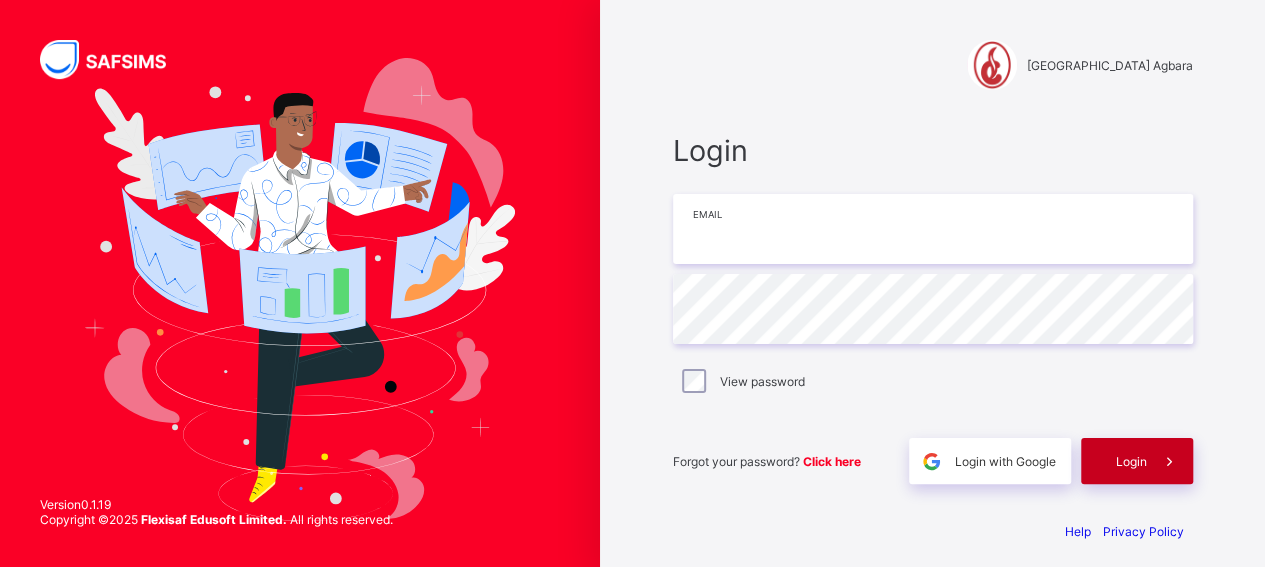 type on "**********" 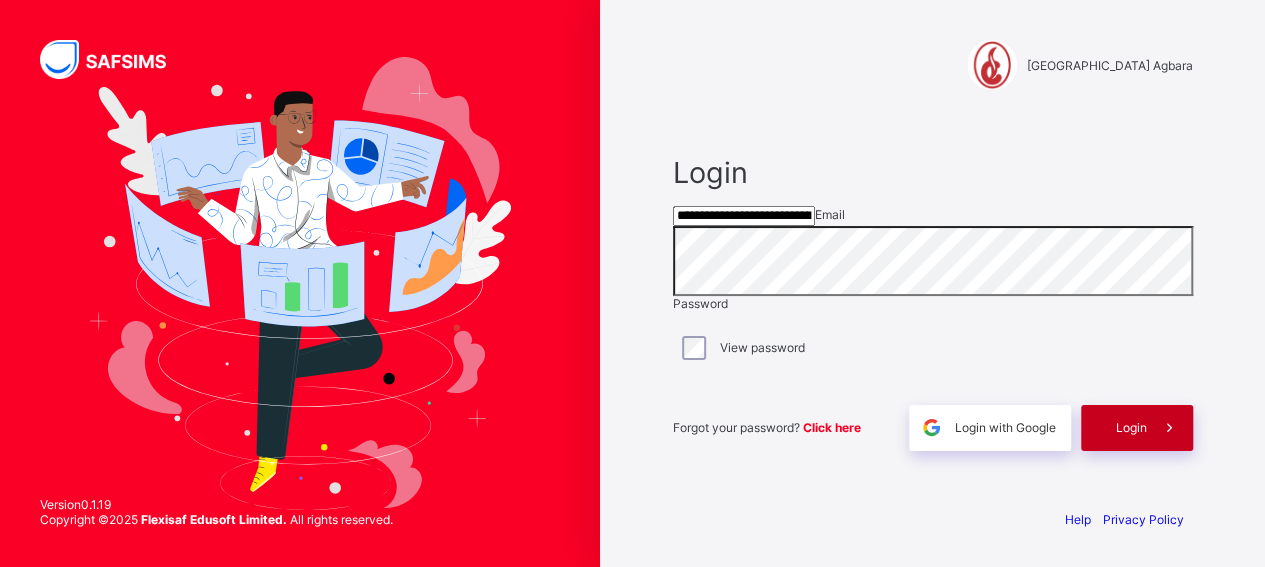 click on "Login" at bounding box center [1131, 427] 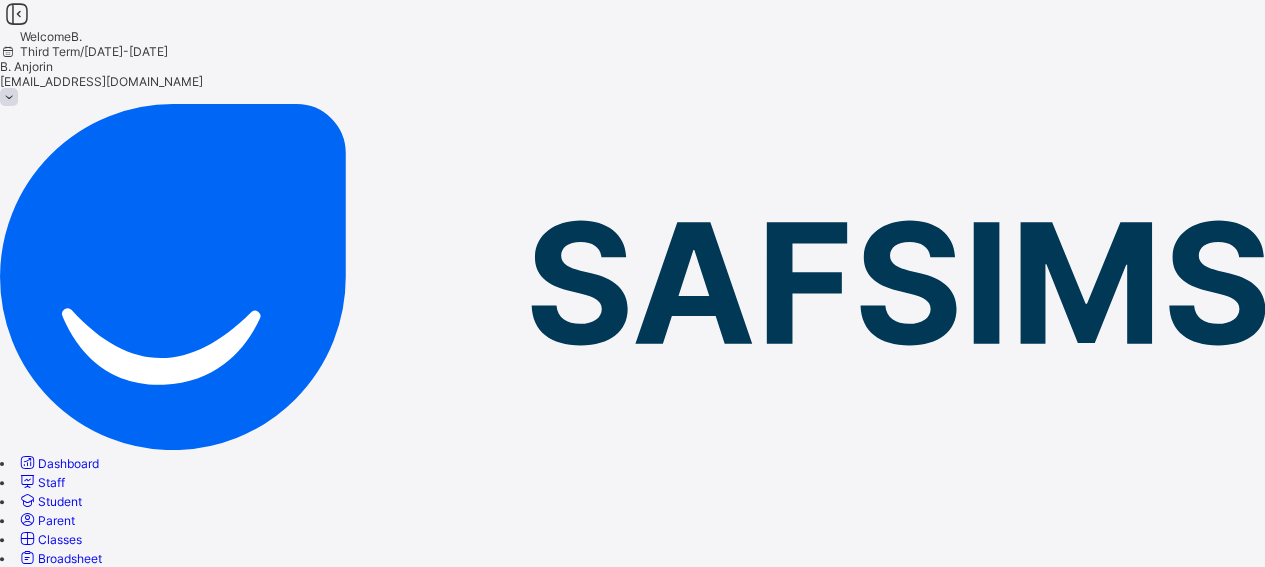 scroll, scrollTop: 12, scrollLeft: 0, axis: vertical 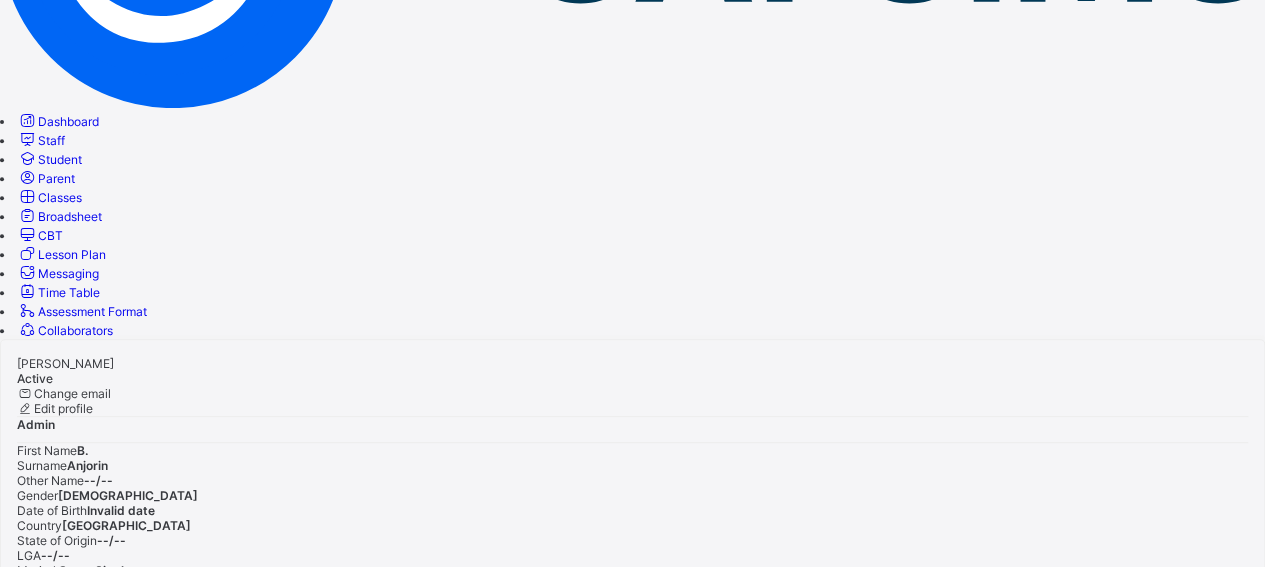 click on "Configuration" at bounding box center [67, 1146] 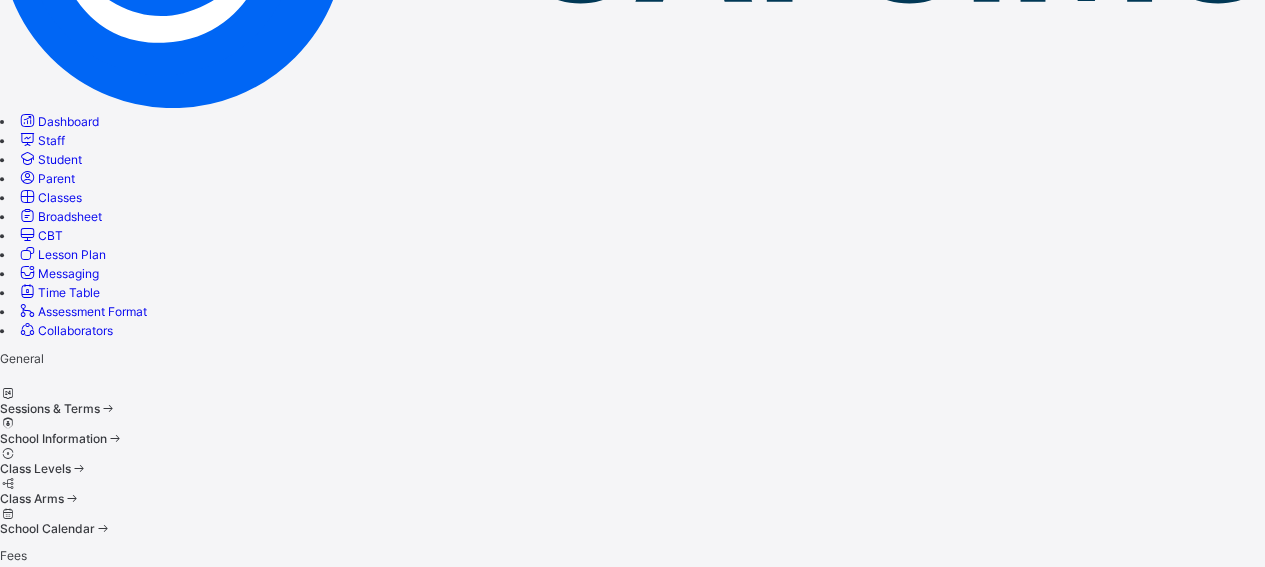 scroll, scrollTop: 208, scrollLeft: 0, axis: vertical 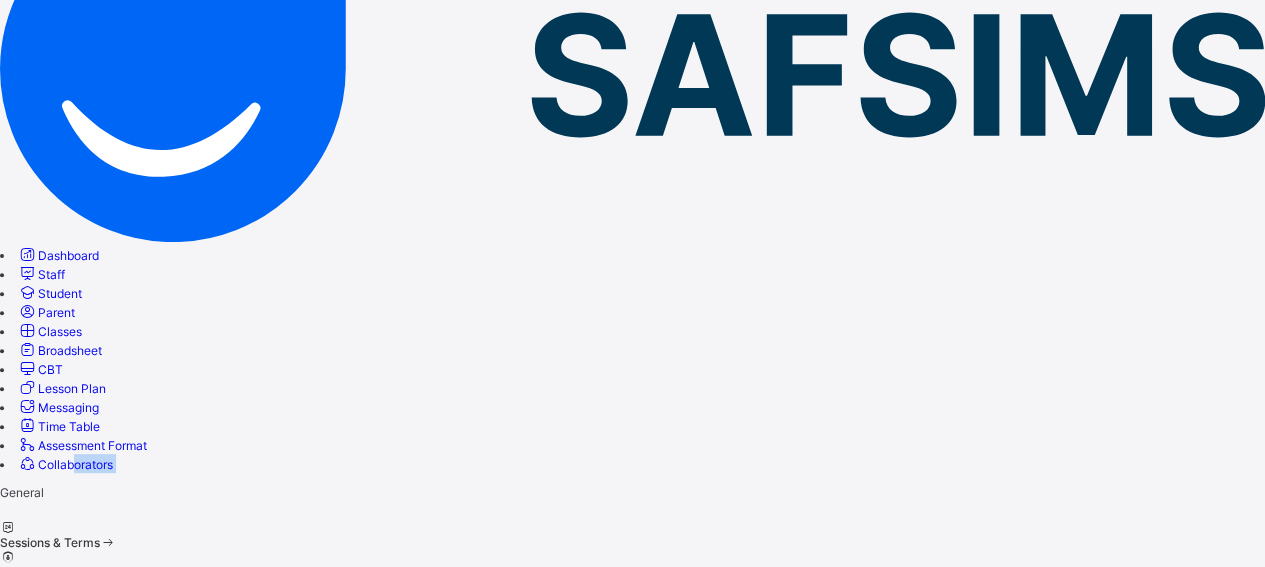 drag, startPoint x: 130, startPoint y: 485, endPoint x: 117, endPoint y: 552, distance: 68.24954 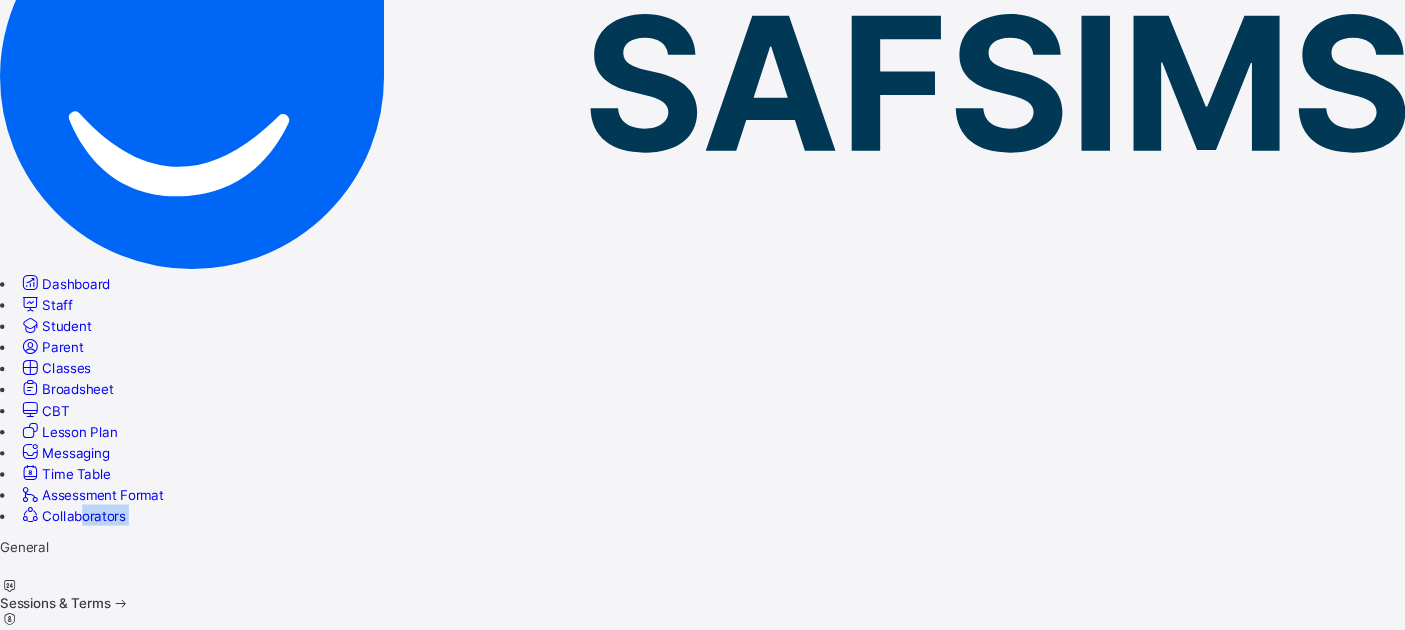 scroll, scrollTop: 149, scrollLeft: 0, axis: vertical 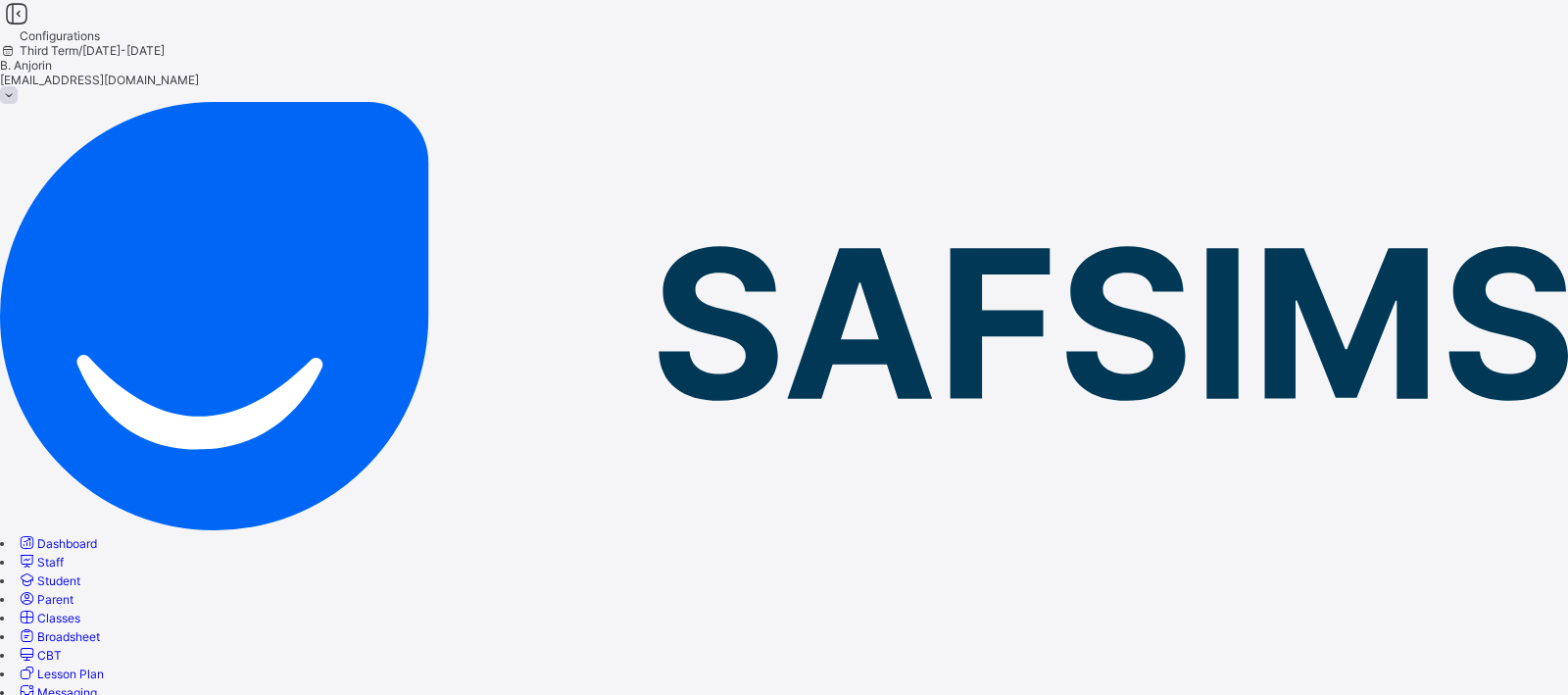 drag, startPoint x: 724, startPoint y: 10, endPoint x: 839, endPoint y: 352, distance: 360.81713 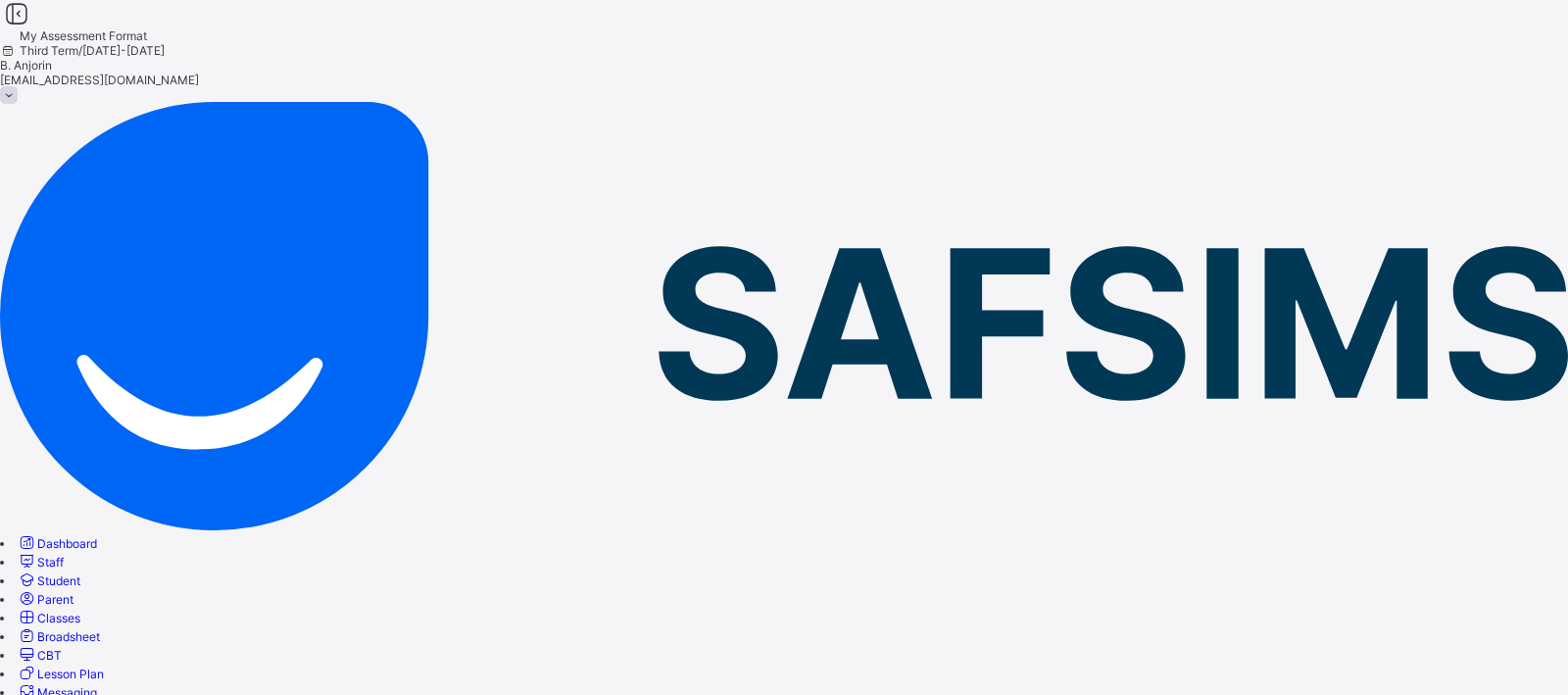 scroll, scrollTop: 220, scrollLeft: 0, axis: vertical 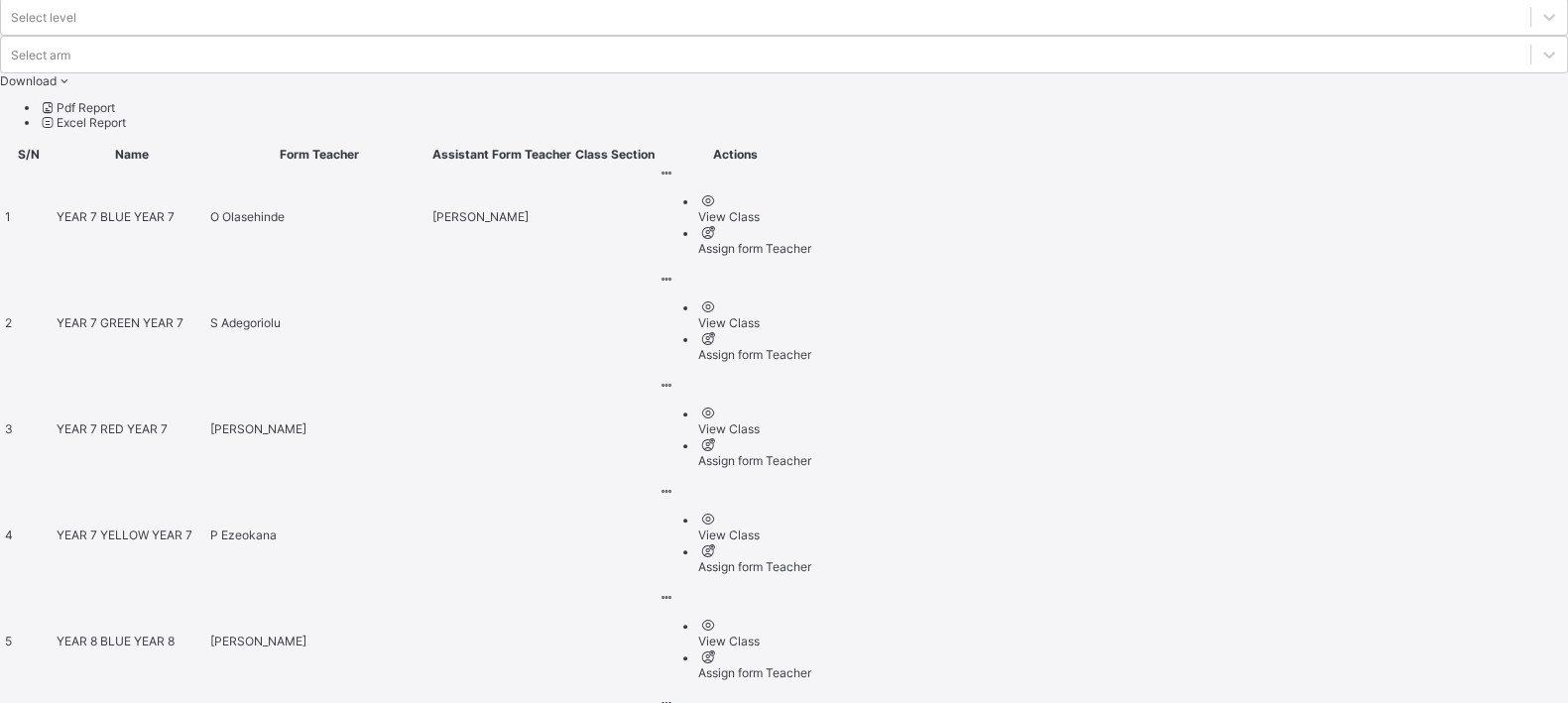 click on "YEAR 11   YELLOW   YEAR 11" at bounding box center [131, 2232] 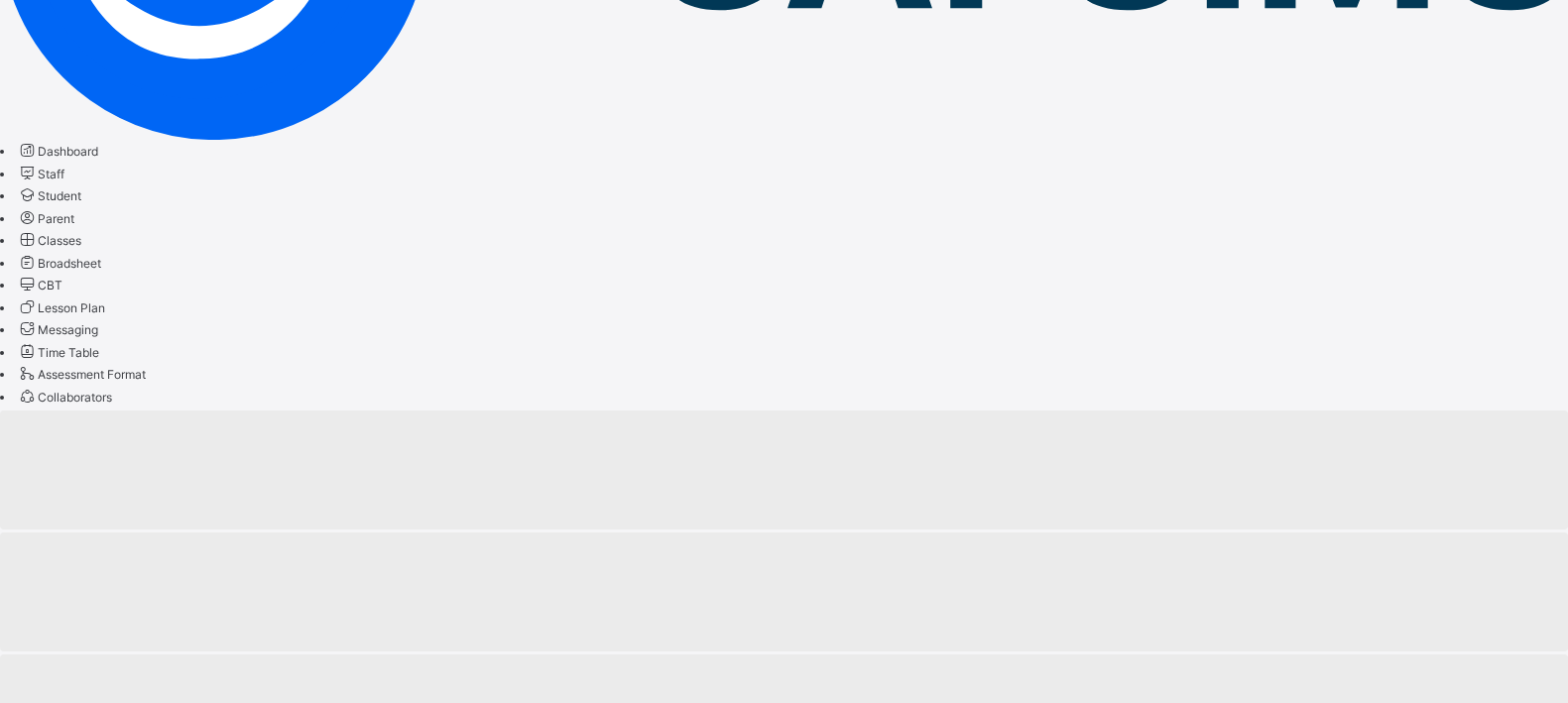 click on "‌" at bounding box center [784, 1469] 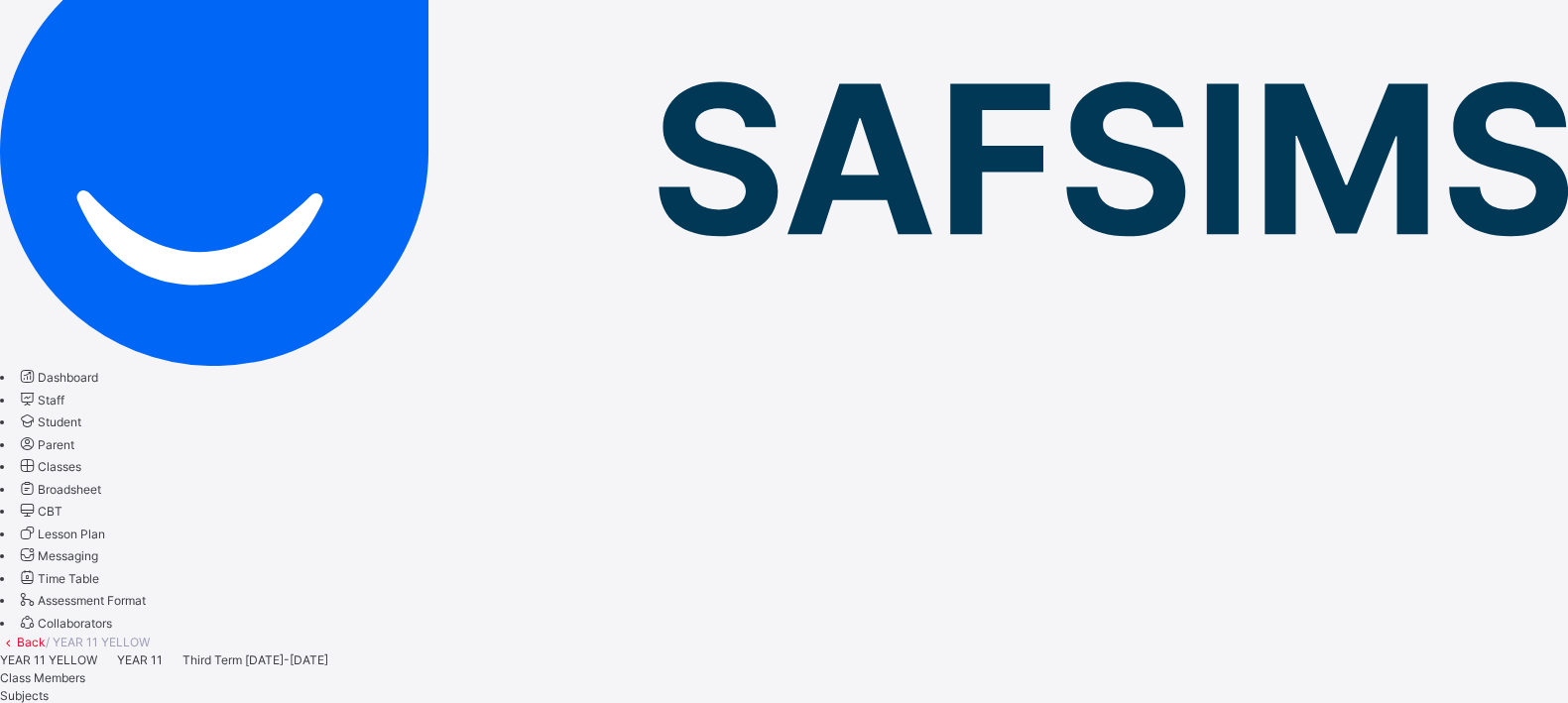 scroll, scrollTop: 180, scrollLeft: 0, axis: vertical 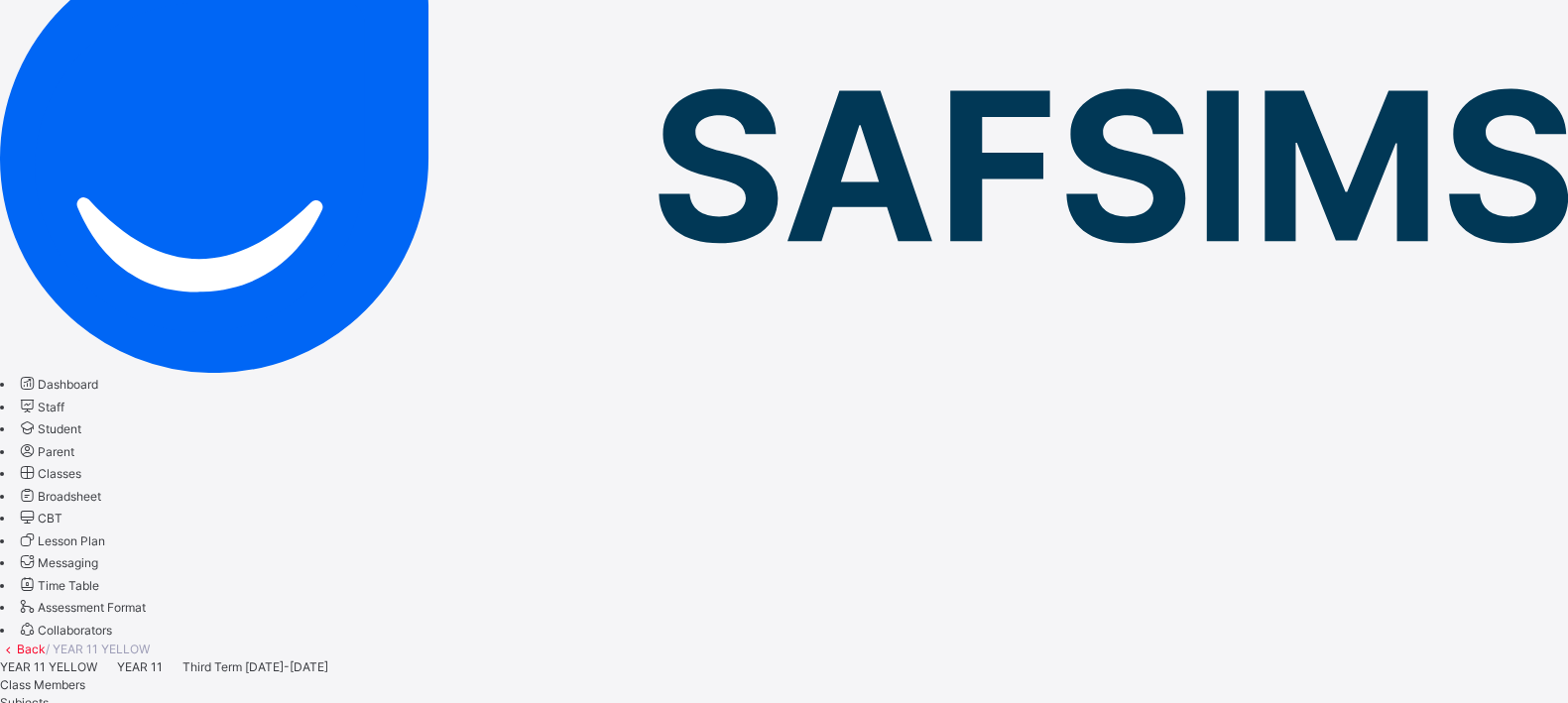 click on "Subjects" at bounding box center (24, 702) 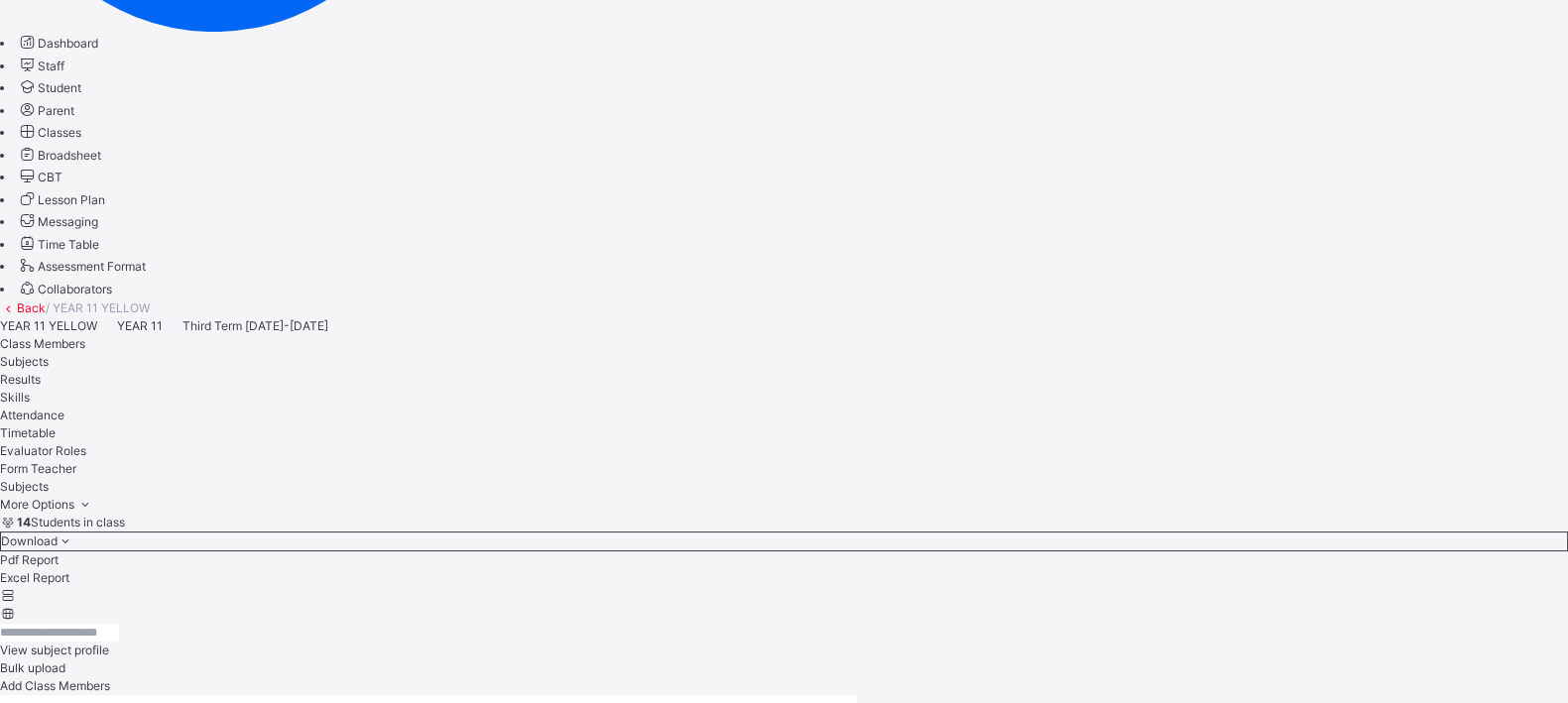 scroll, scrollTop: 574, scrollLeft: 0, axis: vertical 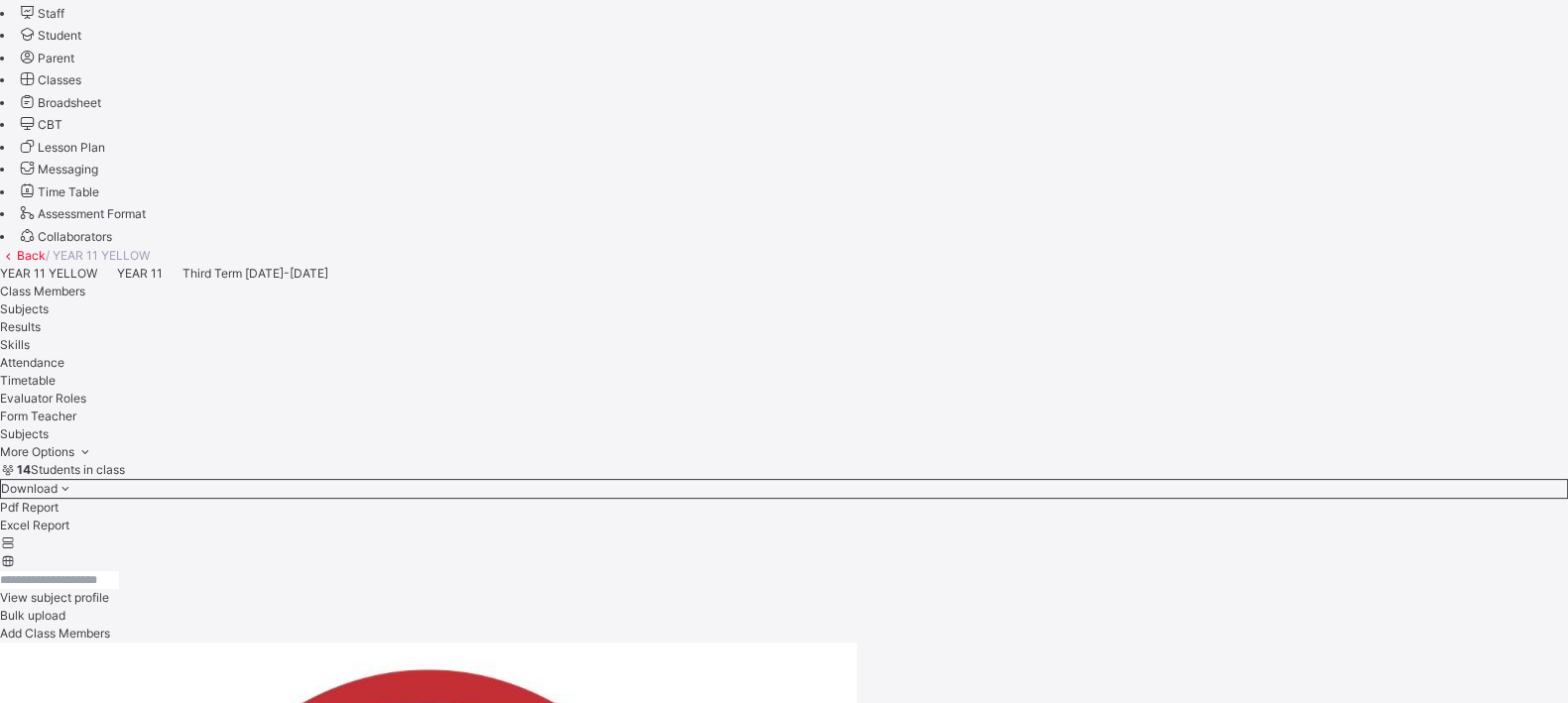 click on "Assess Students" at bounding box center (616, 4115) 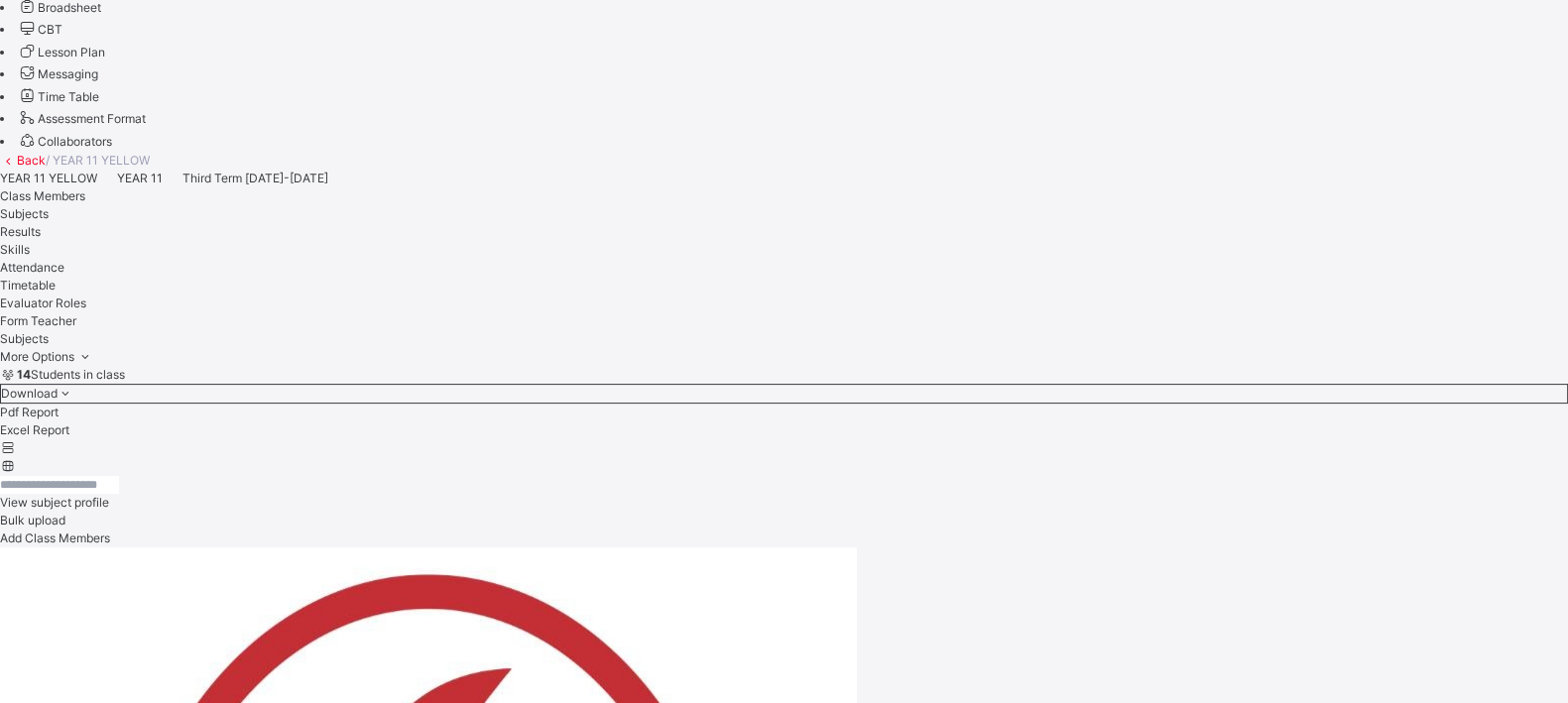 scroll, scrollTop: 679, scrollLeft: 0, axis: vertical 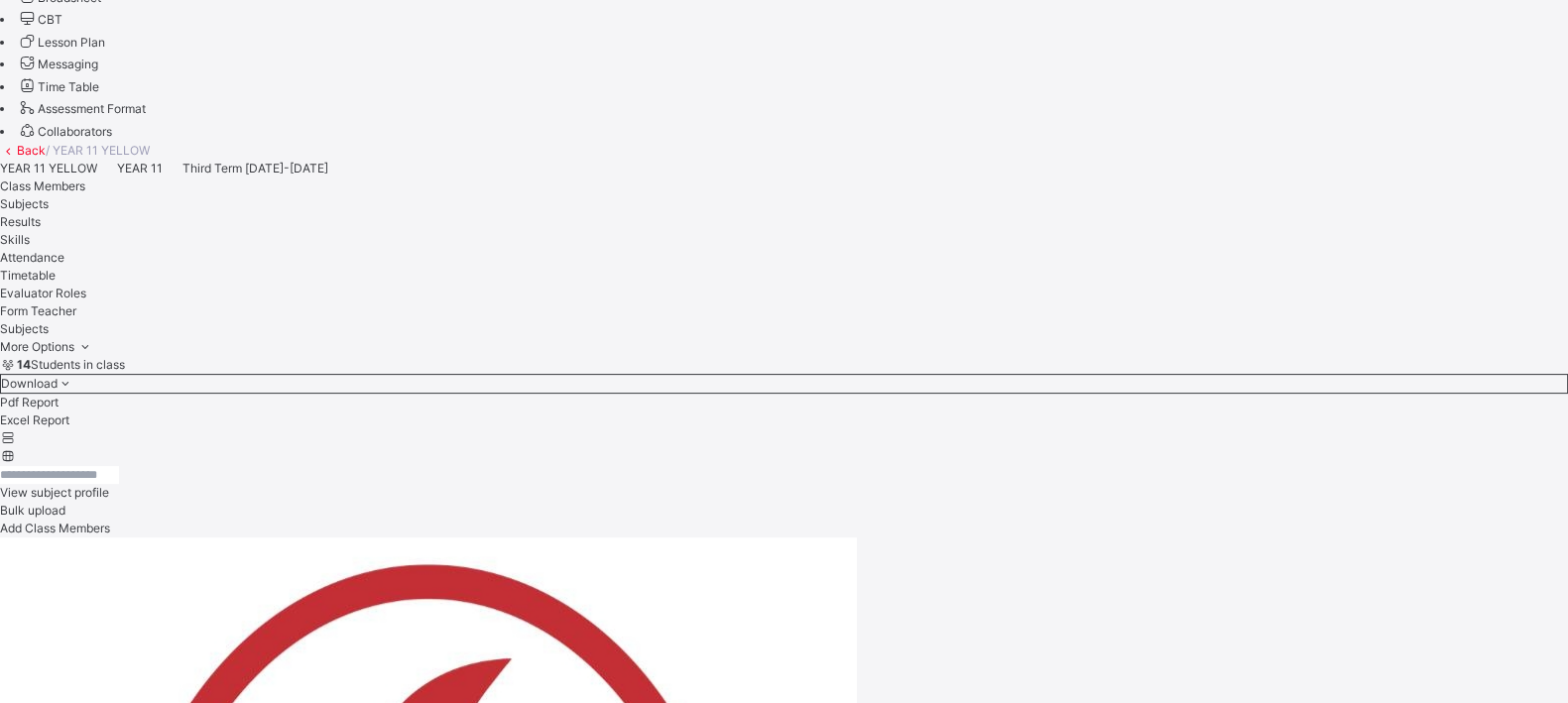 type on "**" 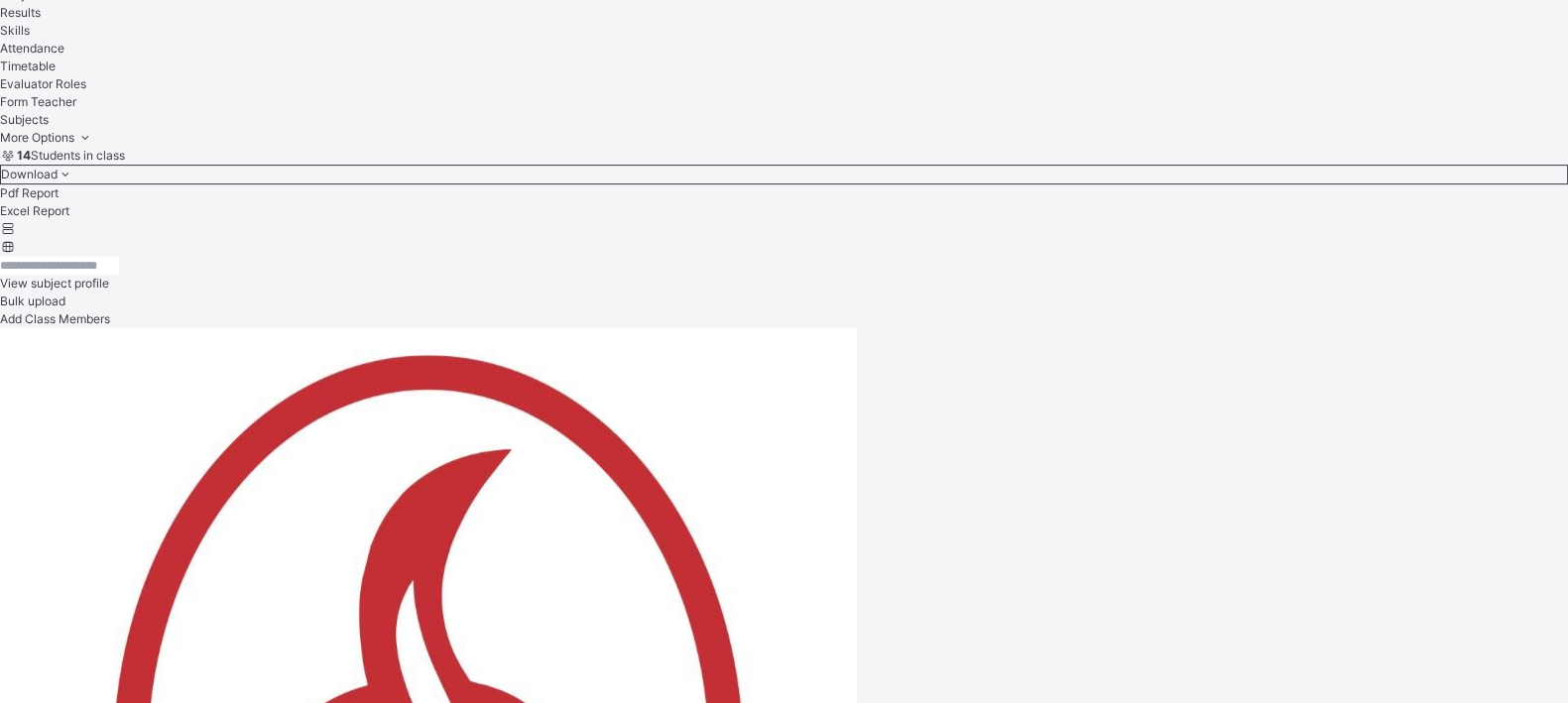 scroll, scrollTop: 889, scrollLeft: 0, axis: vertical 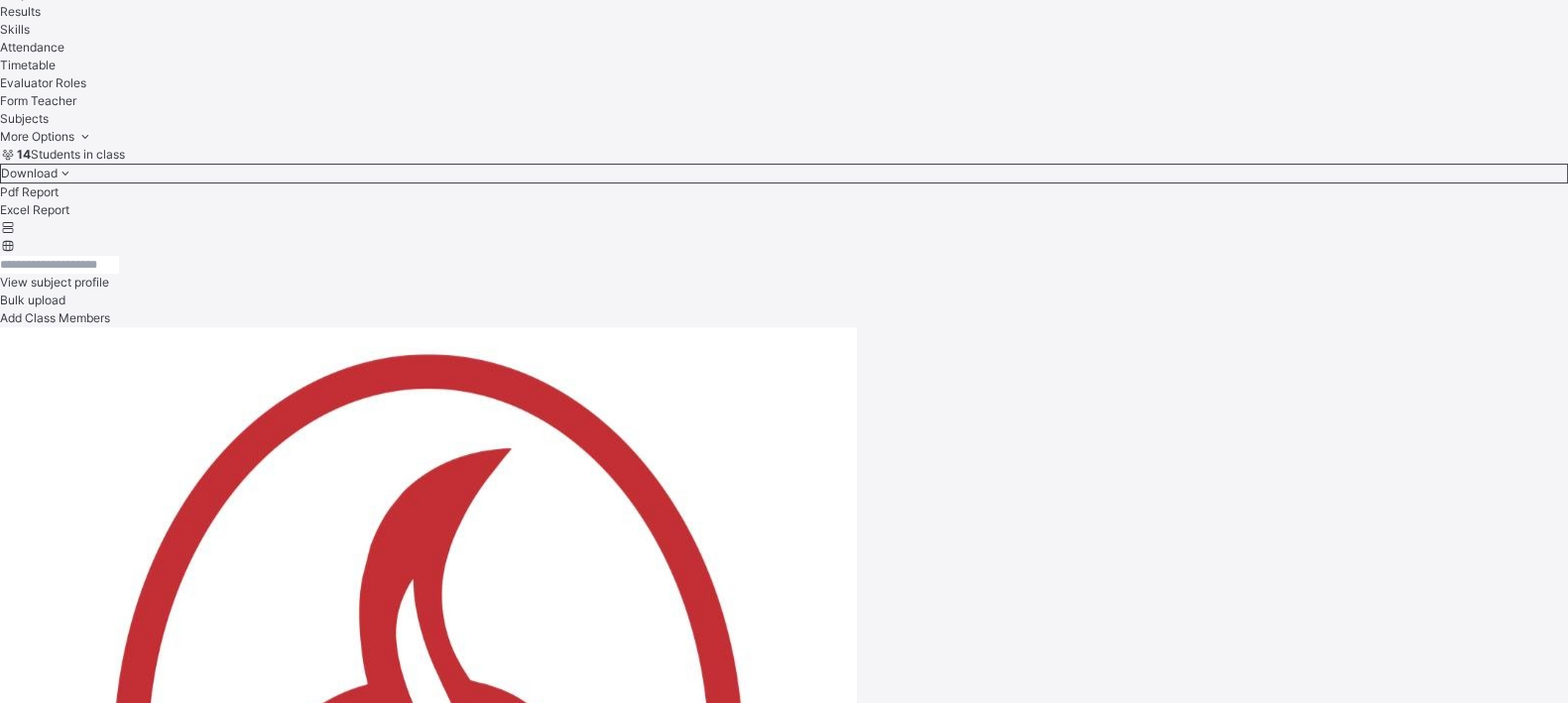 click on "×" at bounding box center [784, 5271] 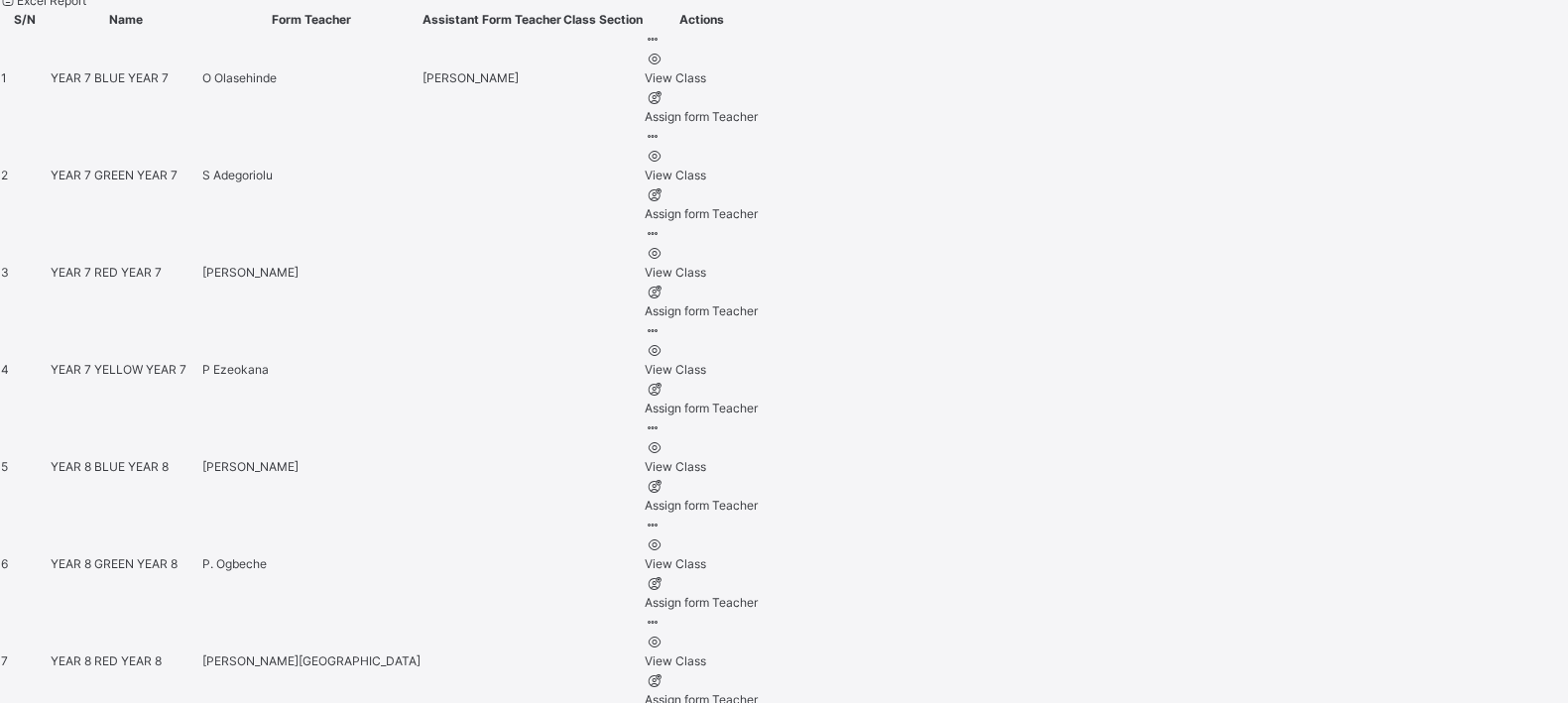 scroll, scrollTop: 995, scrollLeft: 0, axis: vertical 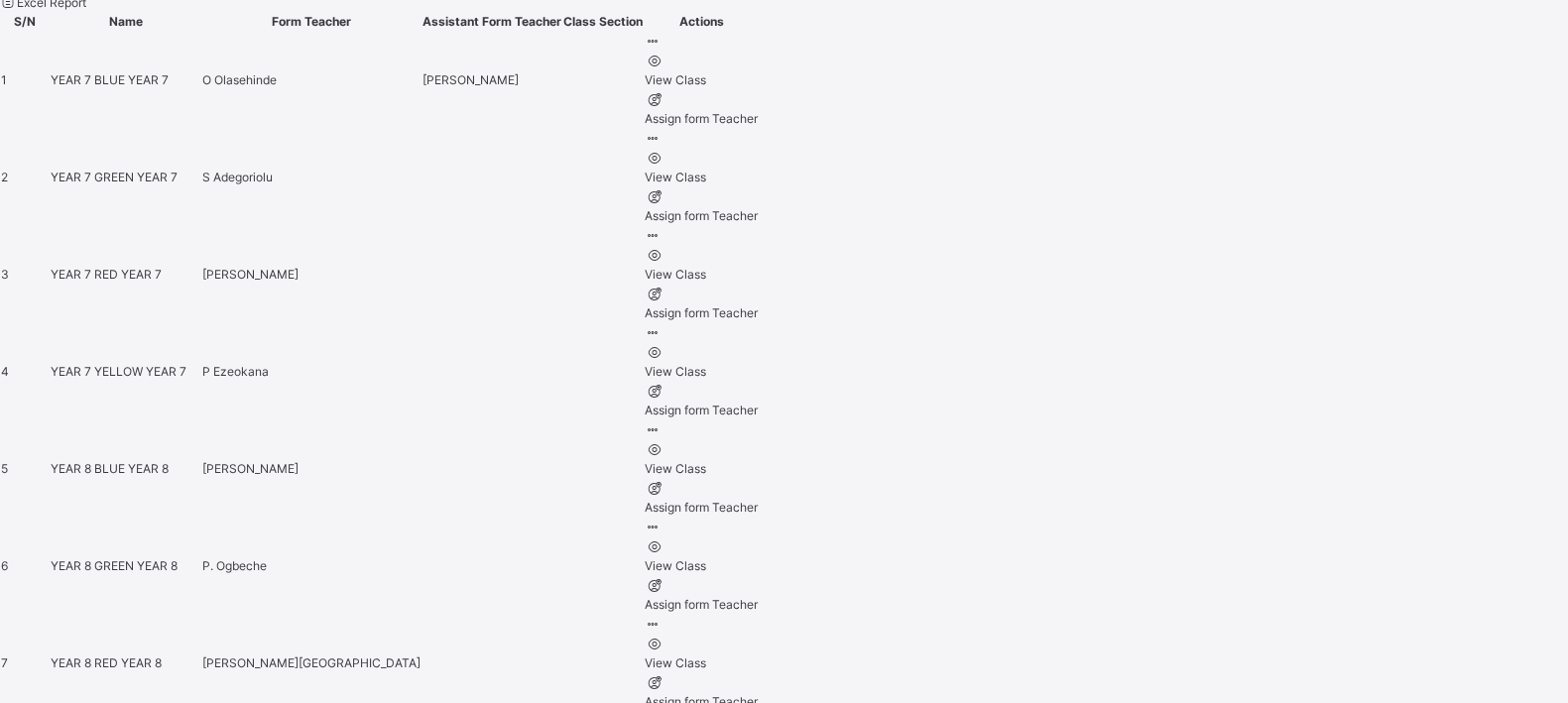 click on "YEAR 11   GREEN" at bounding box center (96, 1731) 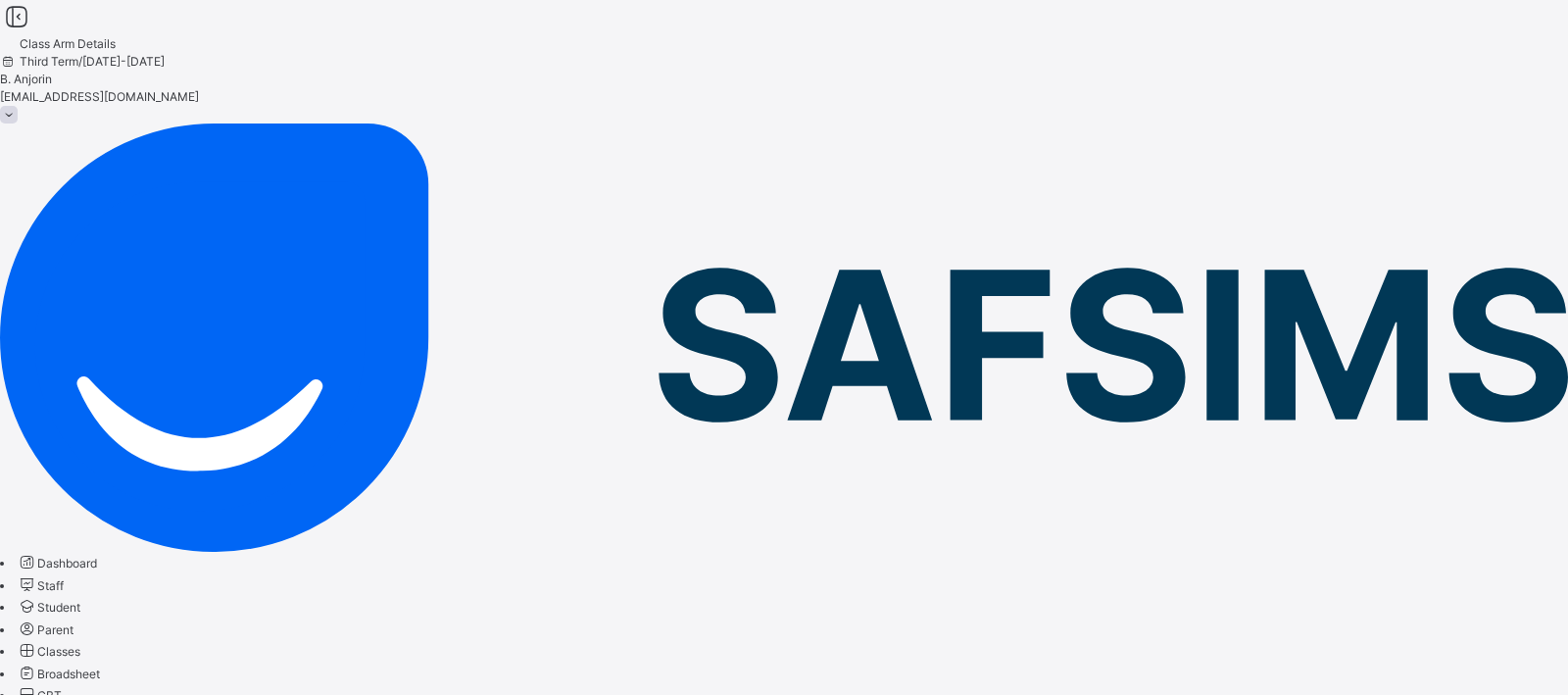 click at bounding box center [784, 873] 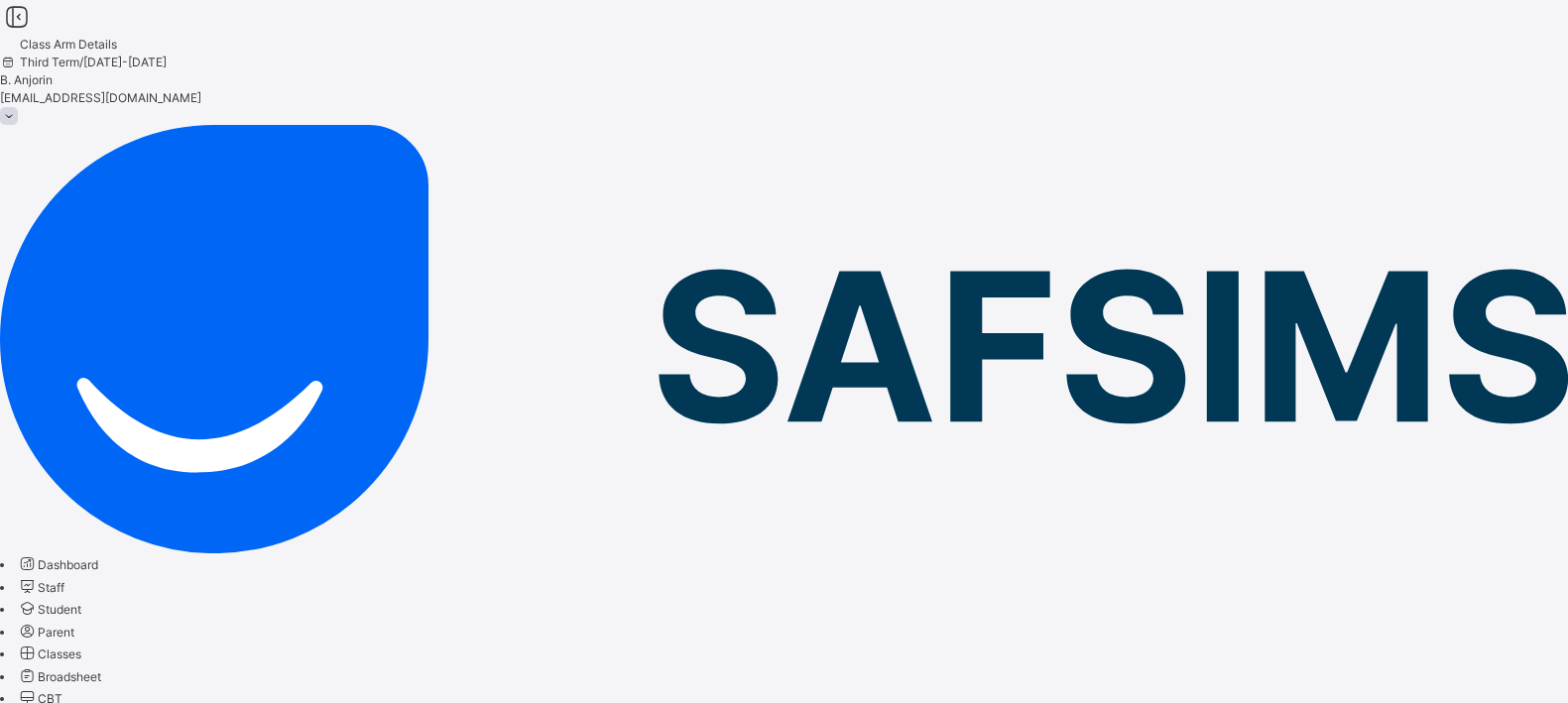 click on "Subjects" at bounding box center [24, 882] 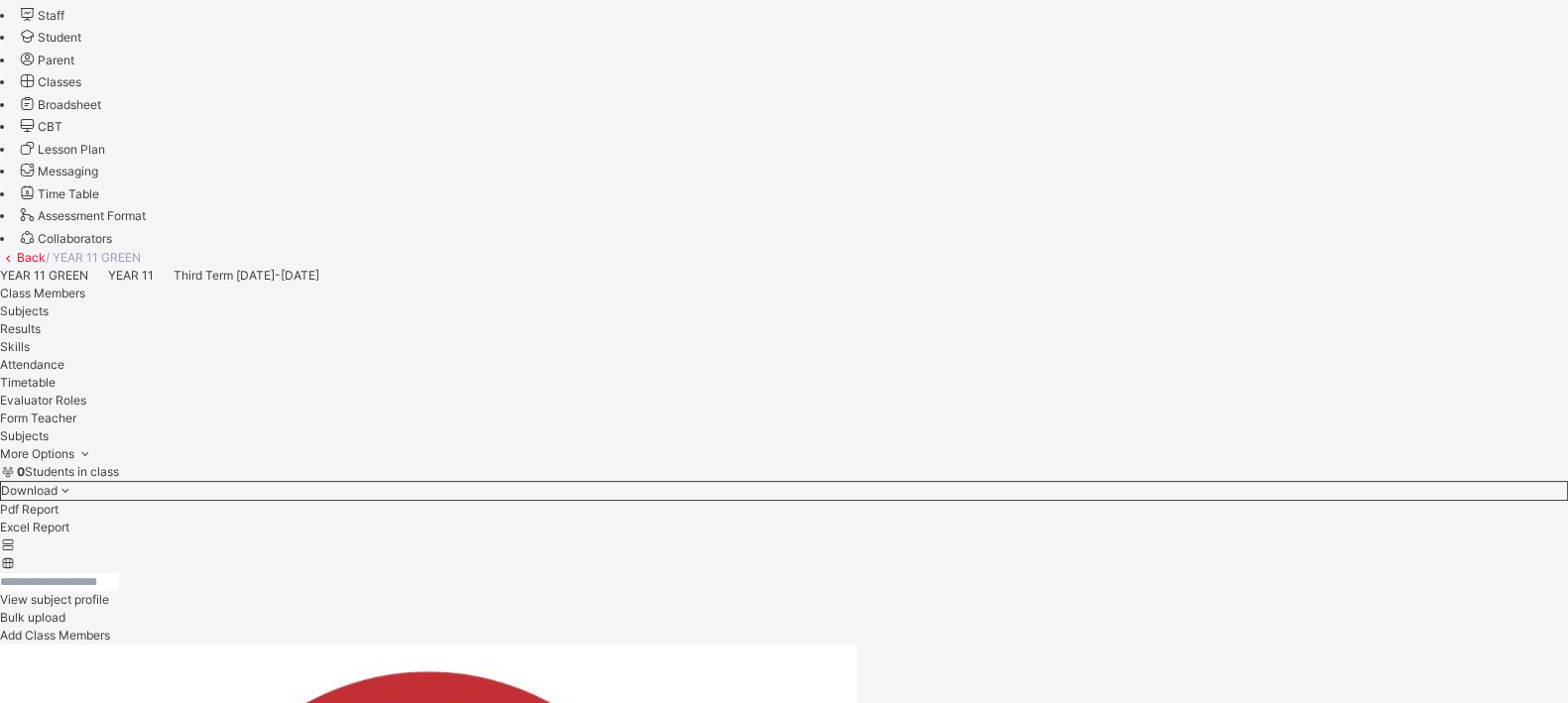 scroll, scrollTop: 574, scrollLeft: 0, axis: vertical 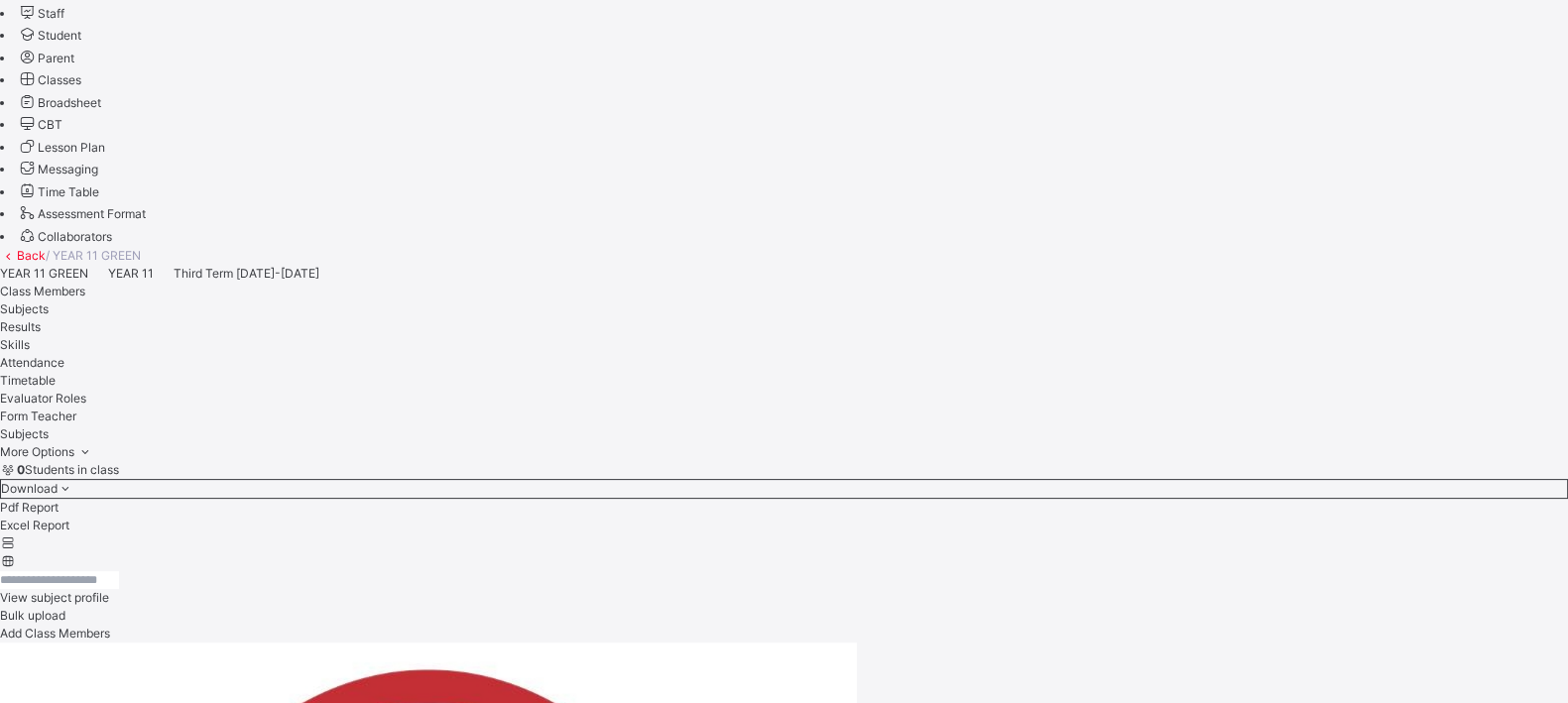 click on "Assess Students" at bounding box center [616, 3804] 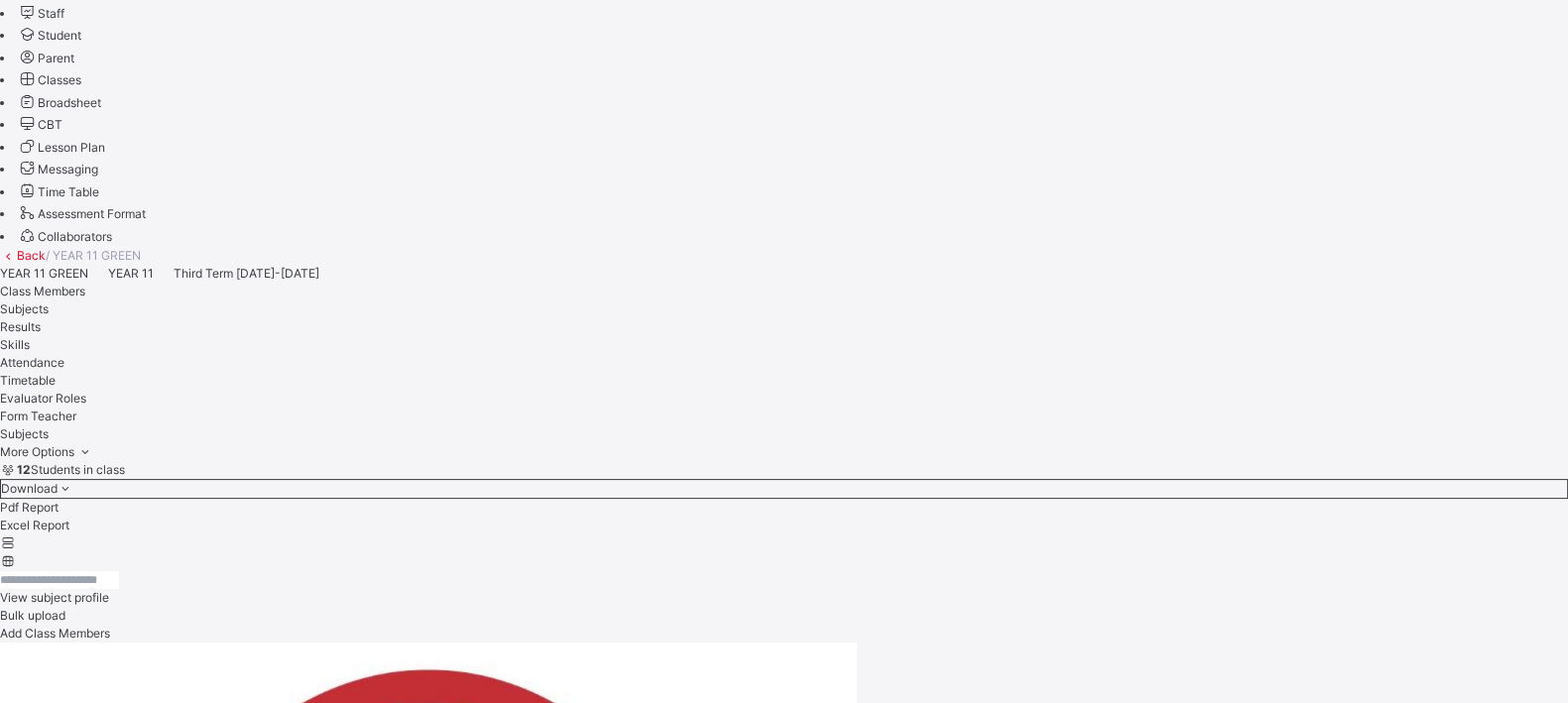 scroll, scrollTop: 13, scrollLeft: 0, axis: vertical 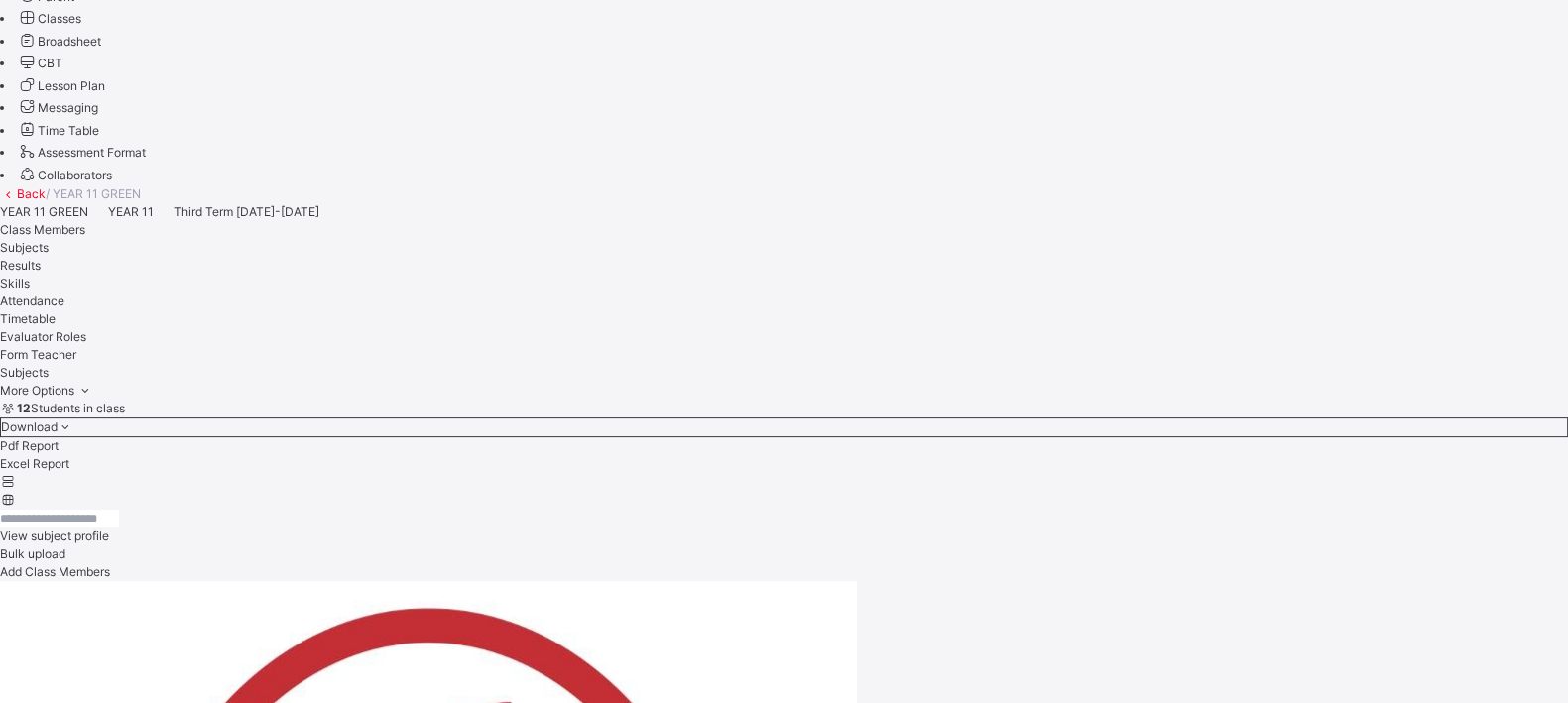 click at bounding box center (581, 6622) 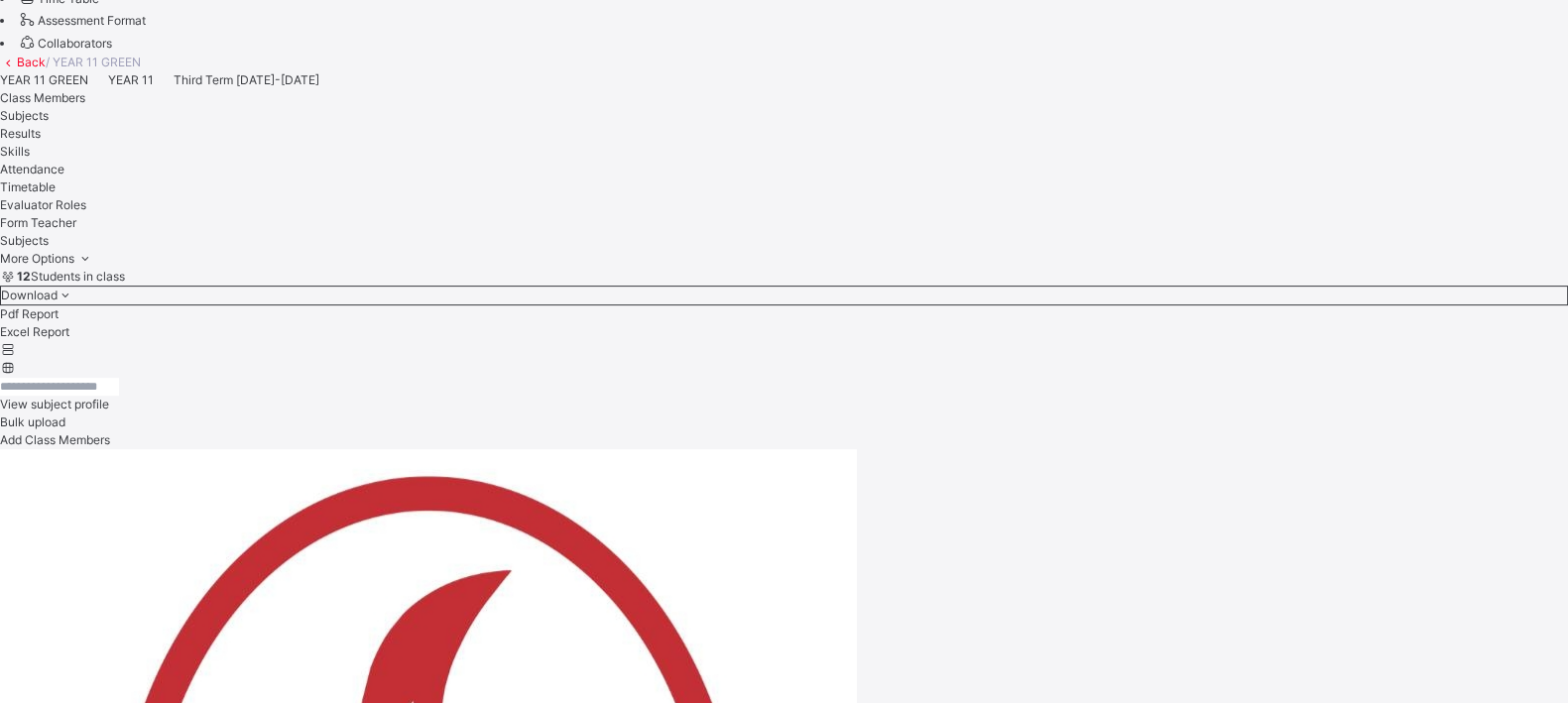 scroll, scrollTop: 769, scrollLeft: 0, axis: vertical 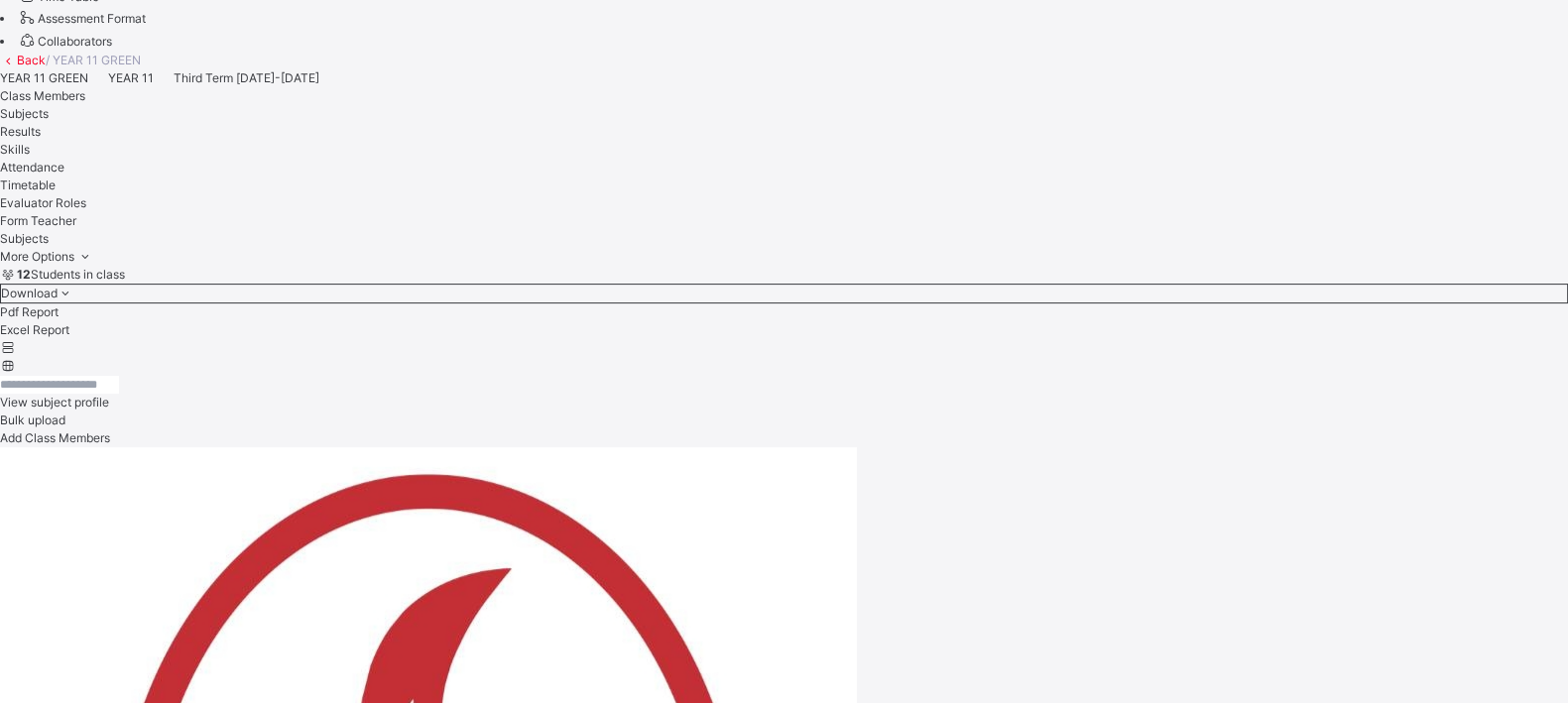 type on "**" 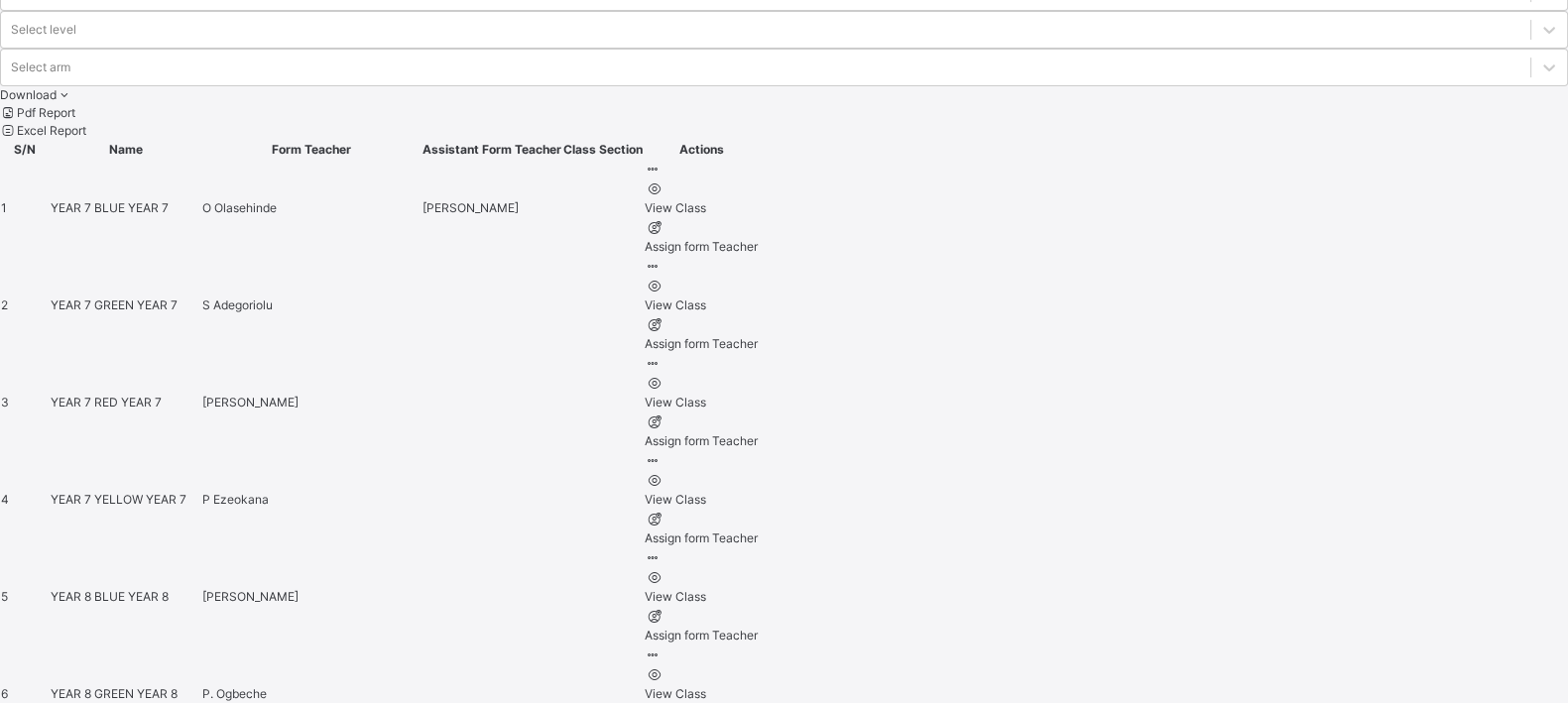 scroll, scrollTop: 869, scrollLeft: 0, axis: vertical 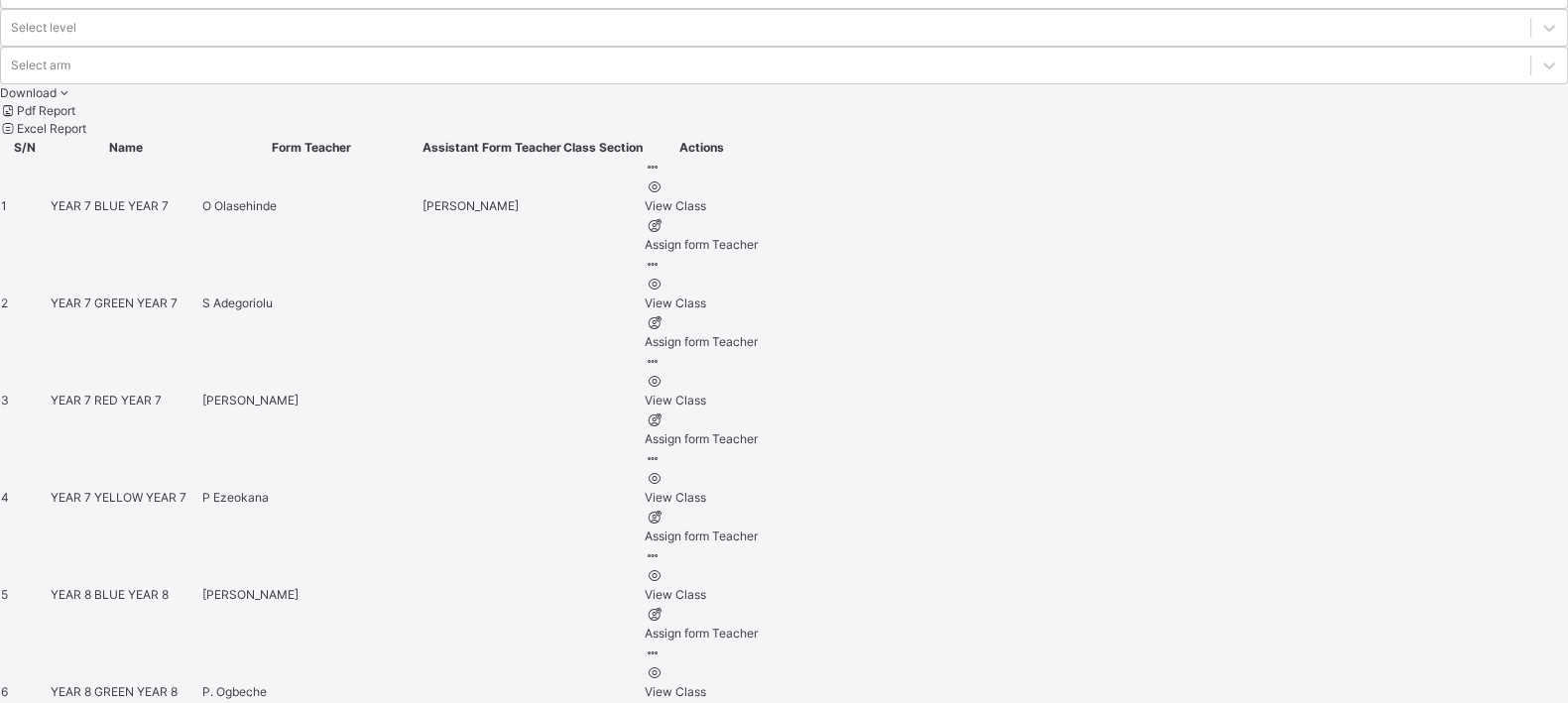 click on "YEAR 11   BLUE" at bounding box center [91, 1760] 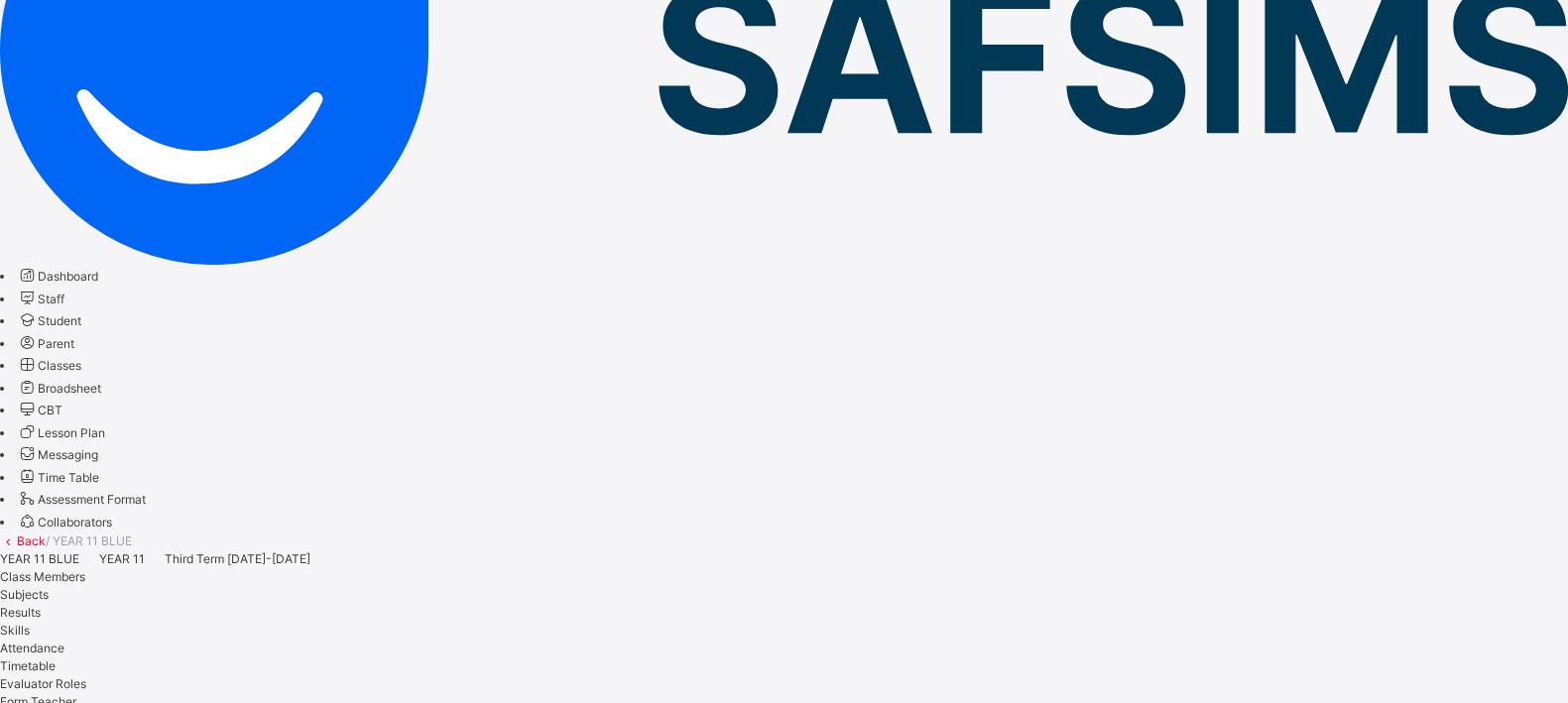 scroll, scrollTop: 232, scrollLeft: 0, axis: vertical 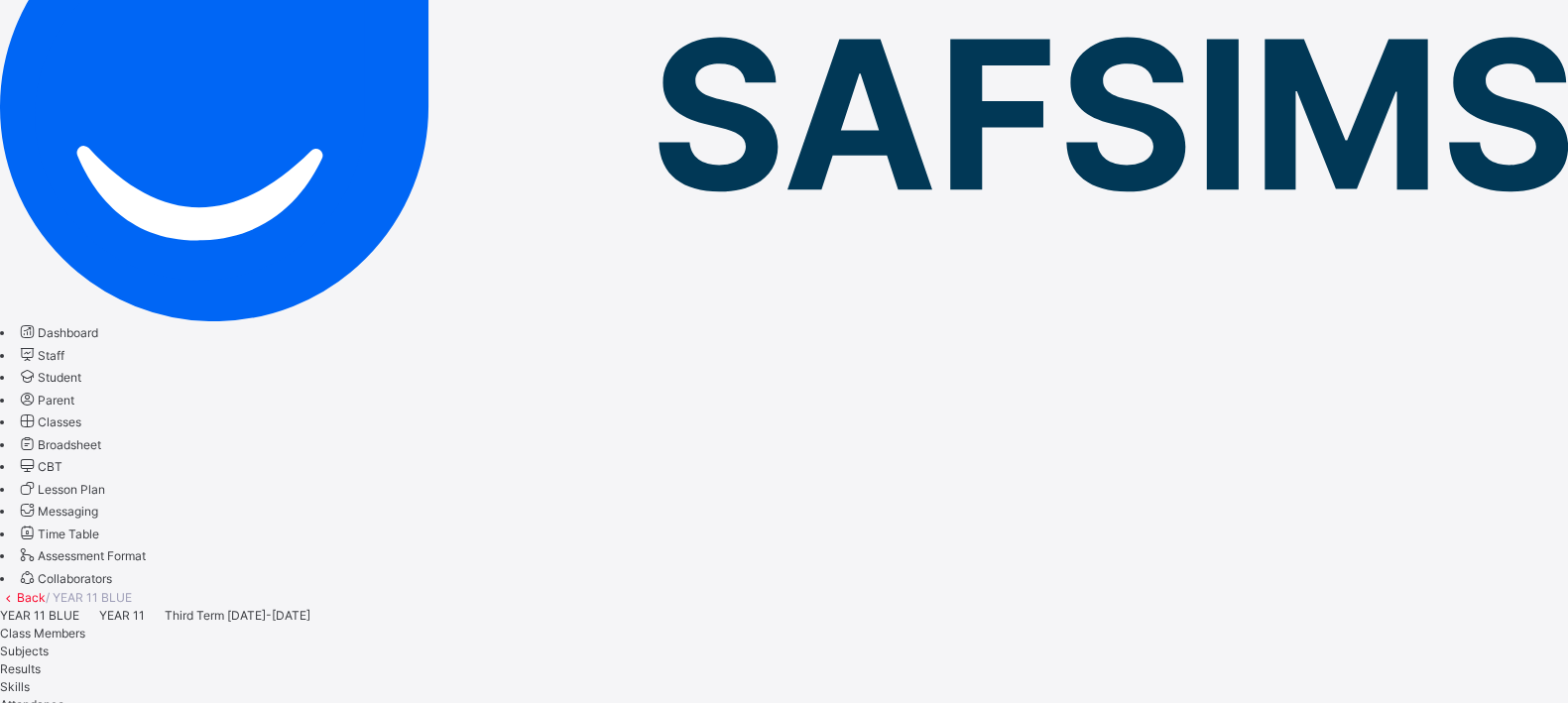 click on "Subjects" at bounding box center (24, 650) 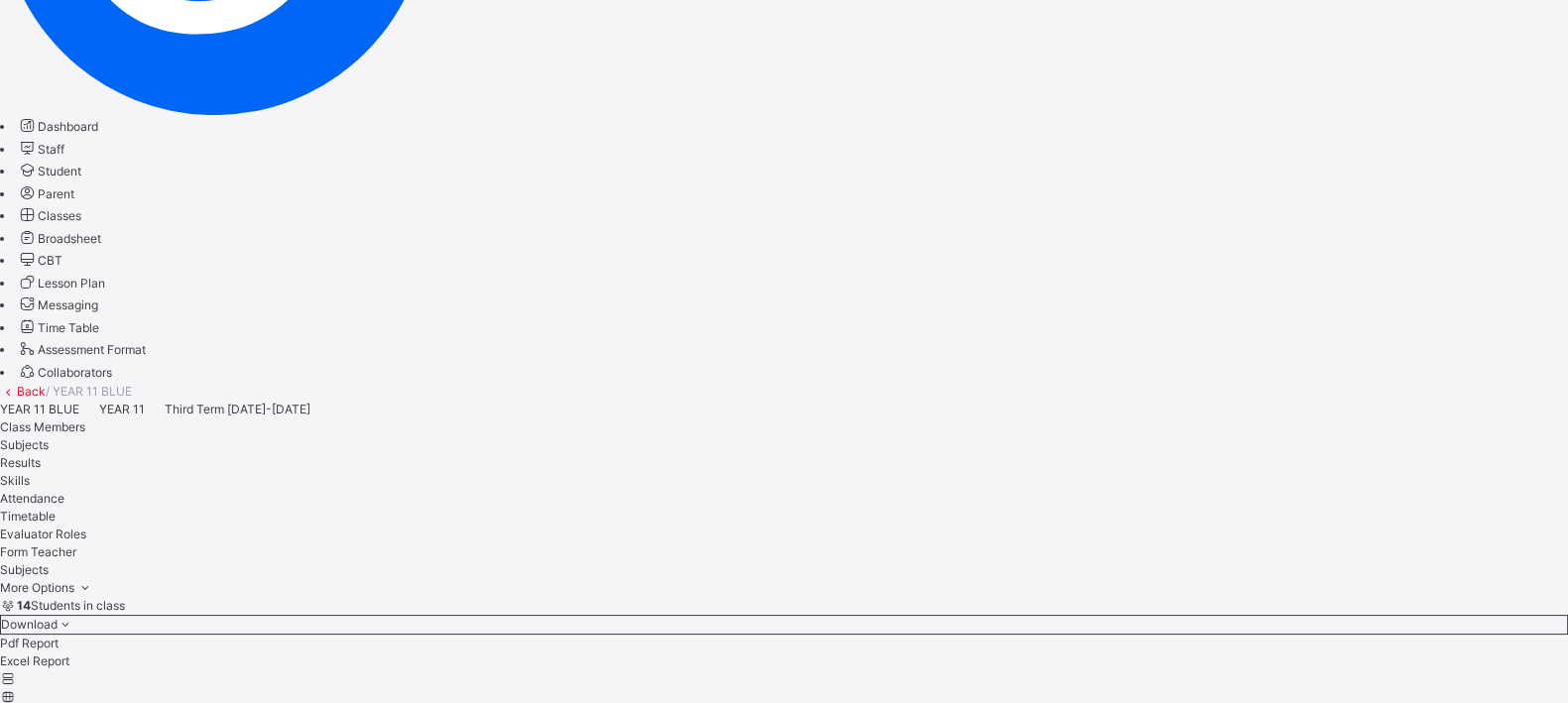scroll, scrollTop: 440, scrollLeft: 0, axis: vertical 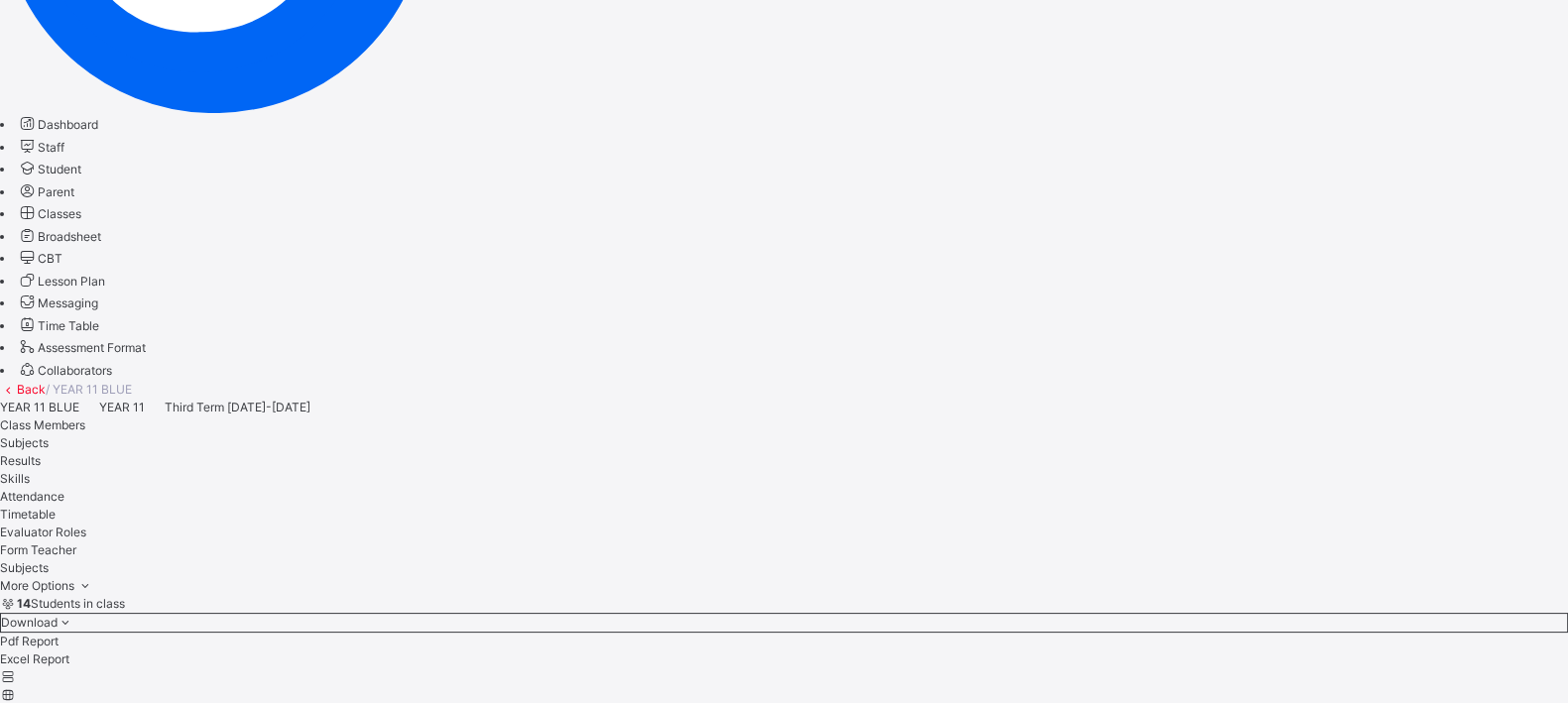 click on "Assess Students" at bounding box center (616, 4249) 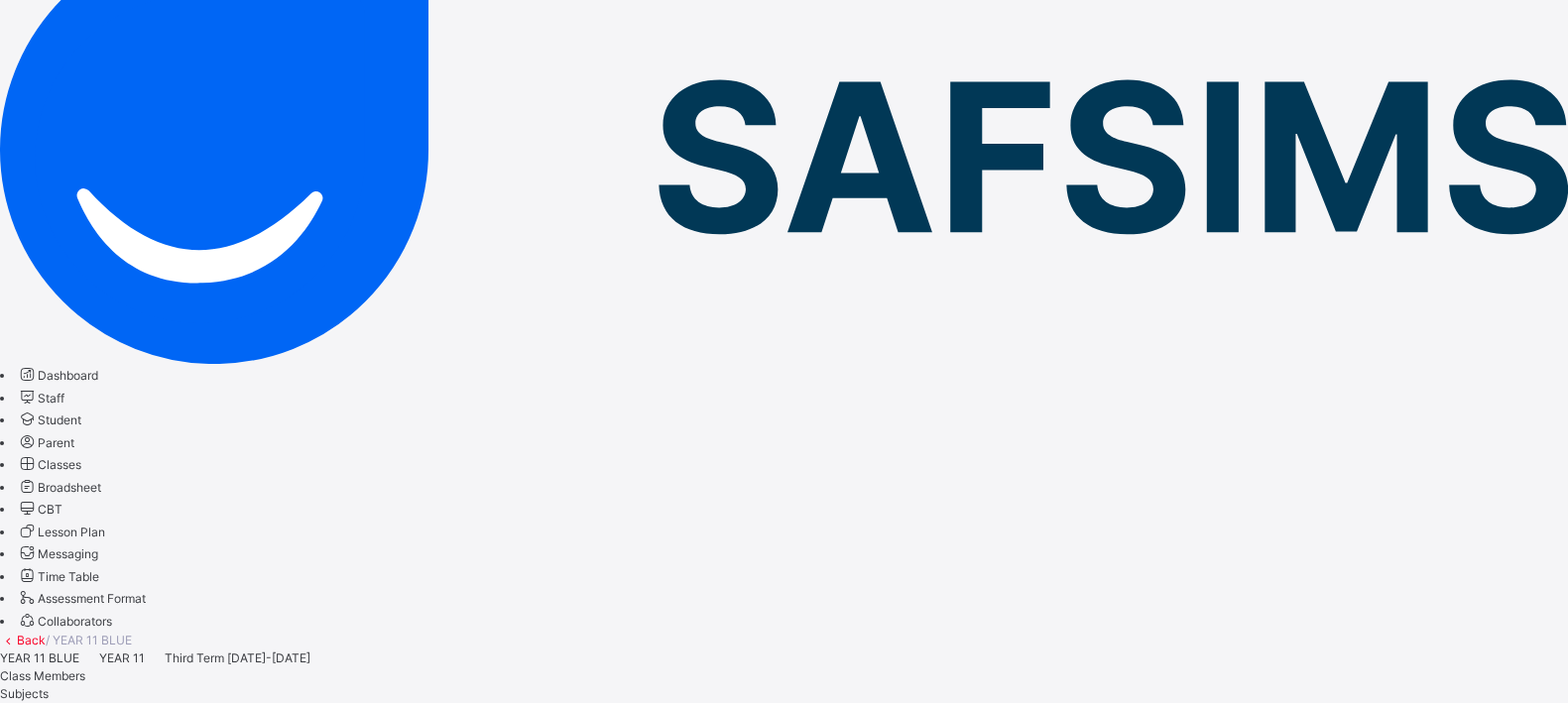 scroll, scrollTop: 187, scrollLeft: 0, axis: vertical 